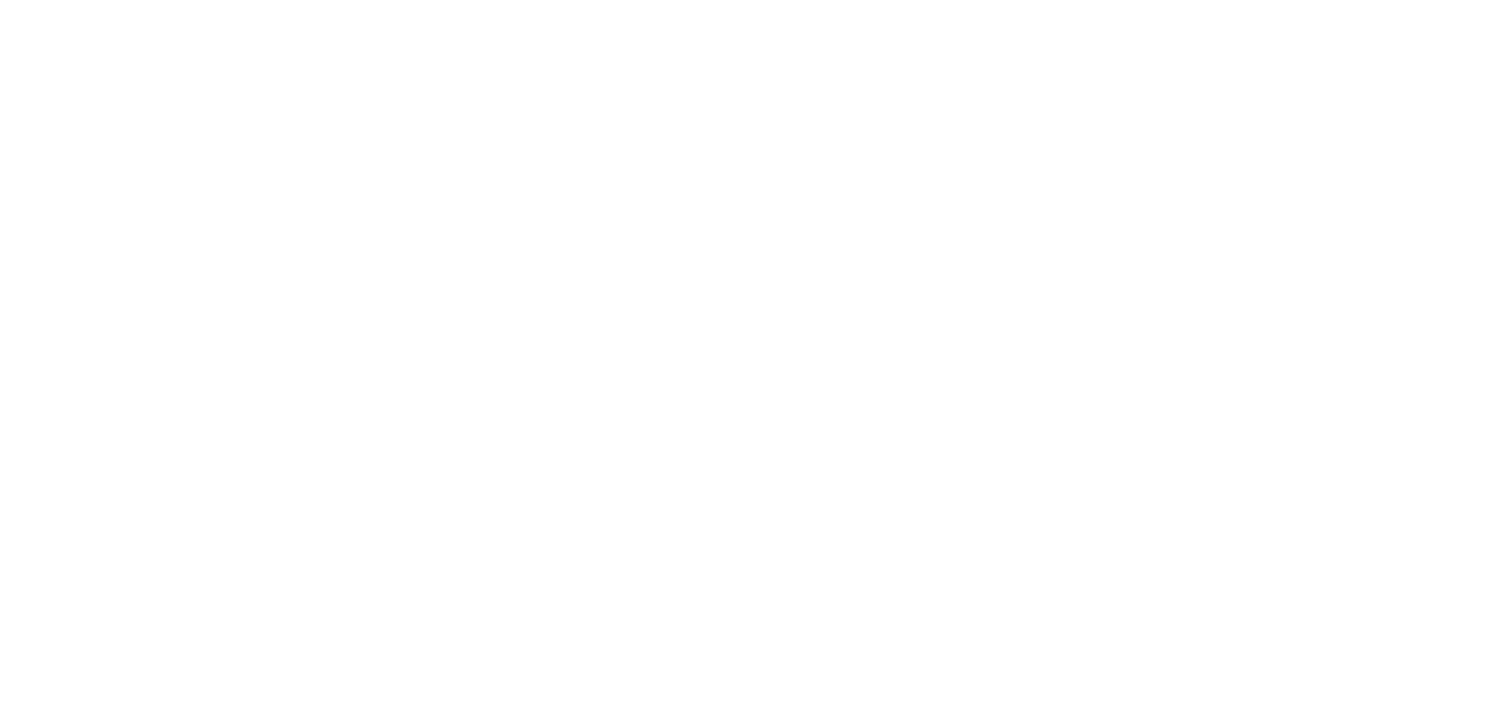 scroll, scrollTop: 0, scrollLeft: 0, axis: both 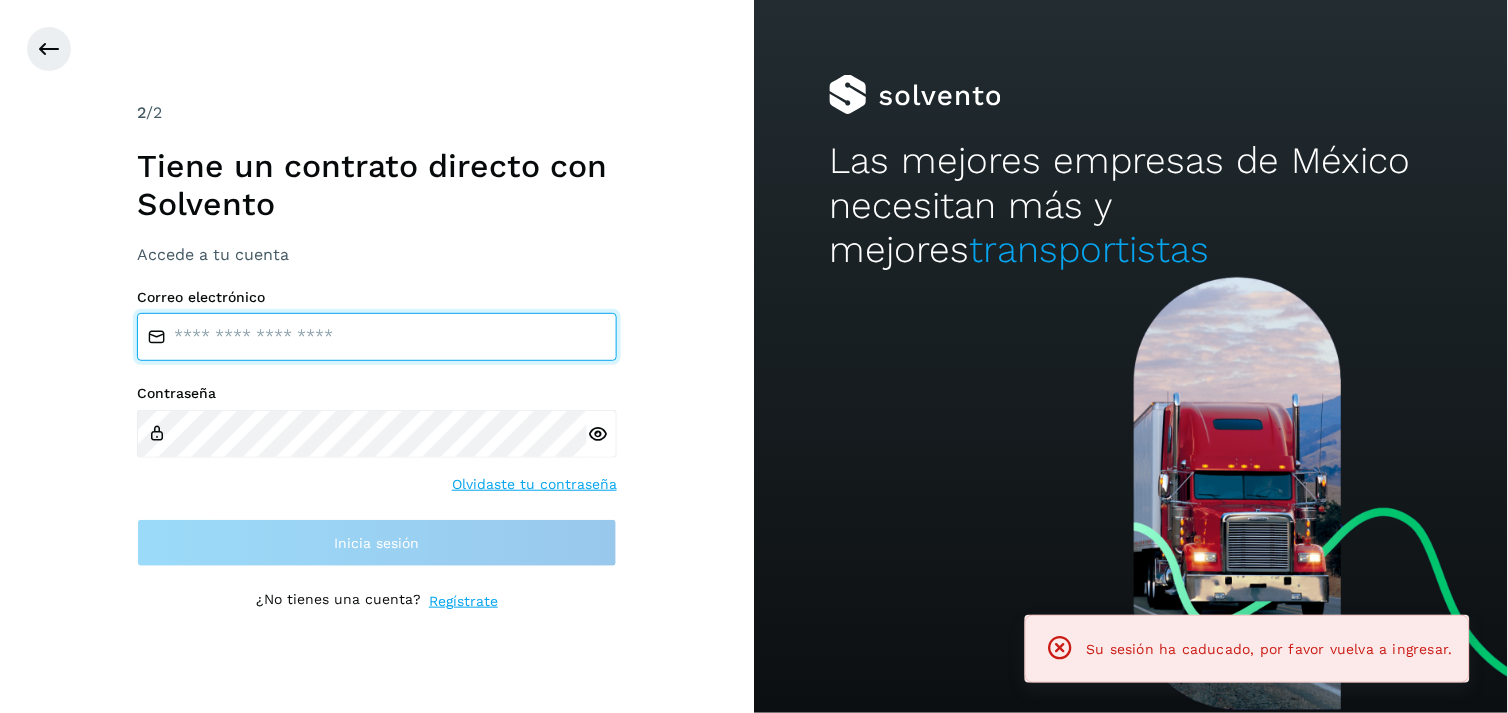 type on "**********" 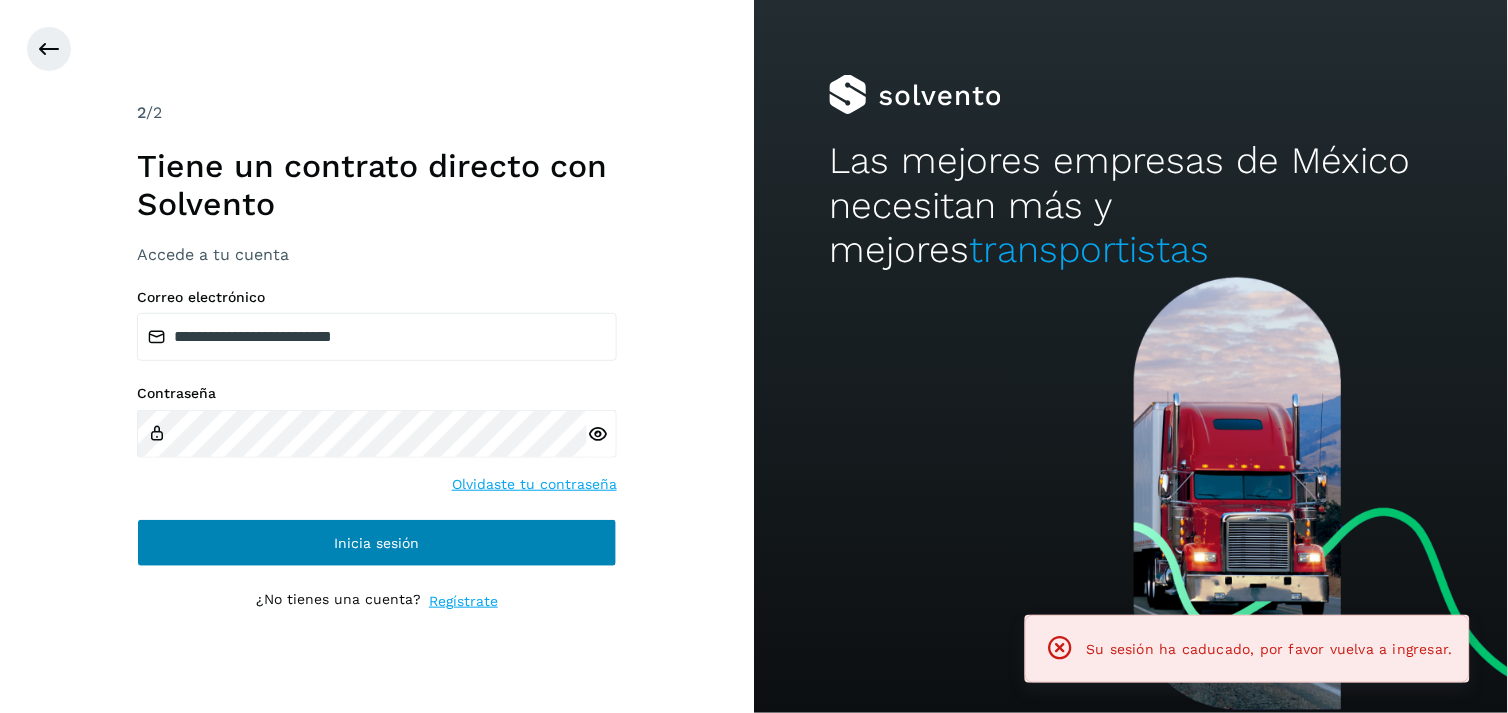 drag, startPoint x: 467, startPoint y: 578, endPoint x: 426, endPoint y: 551, distance: 49.09175 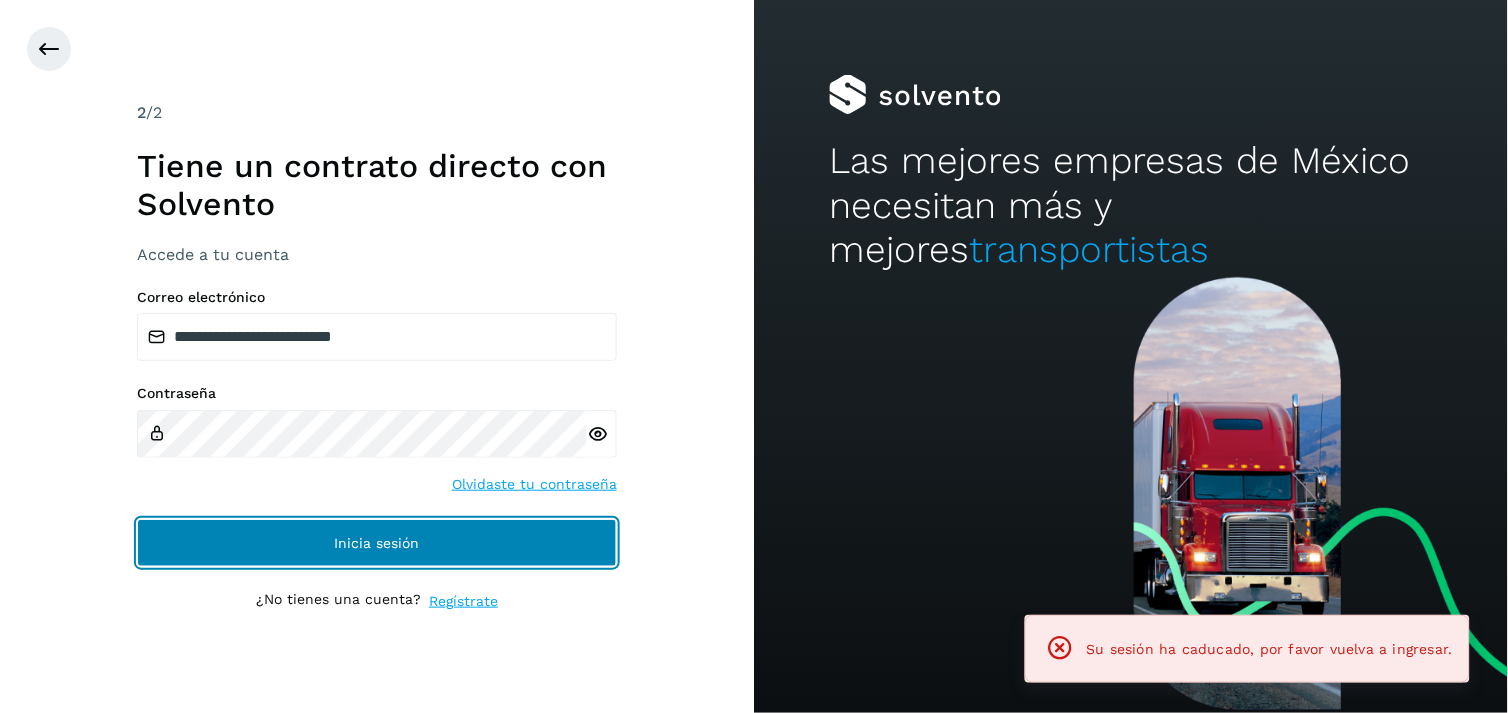 click on "Inicia sesión" at bounding box center (377, 543) 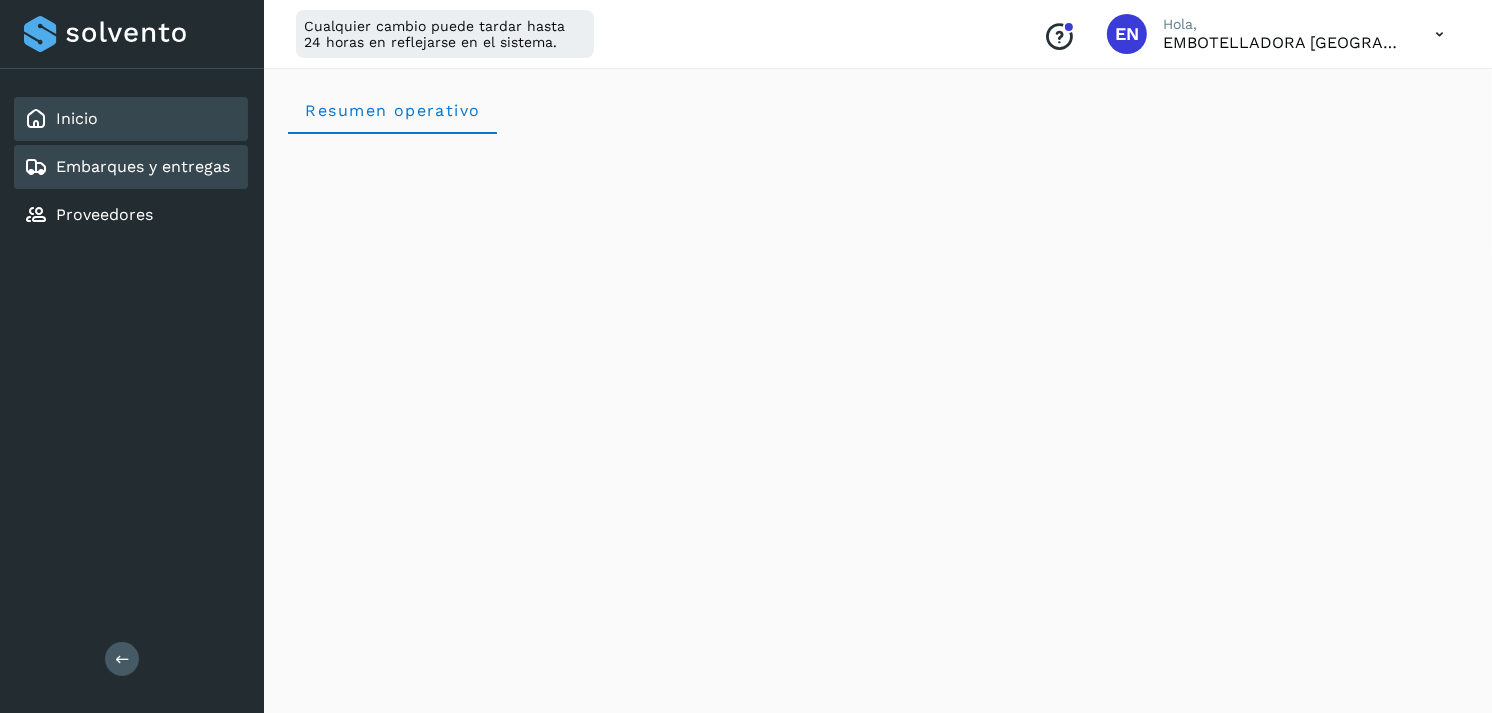 click on "Embarques y entregas" at bounding box center [127, 167] 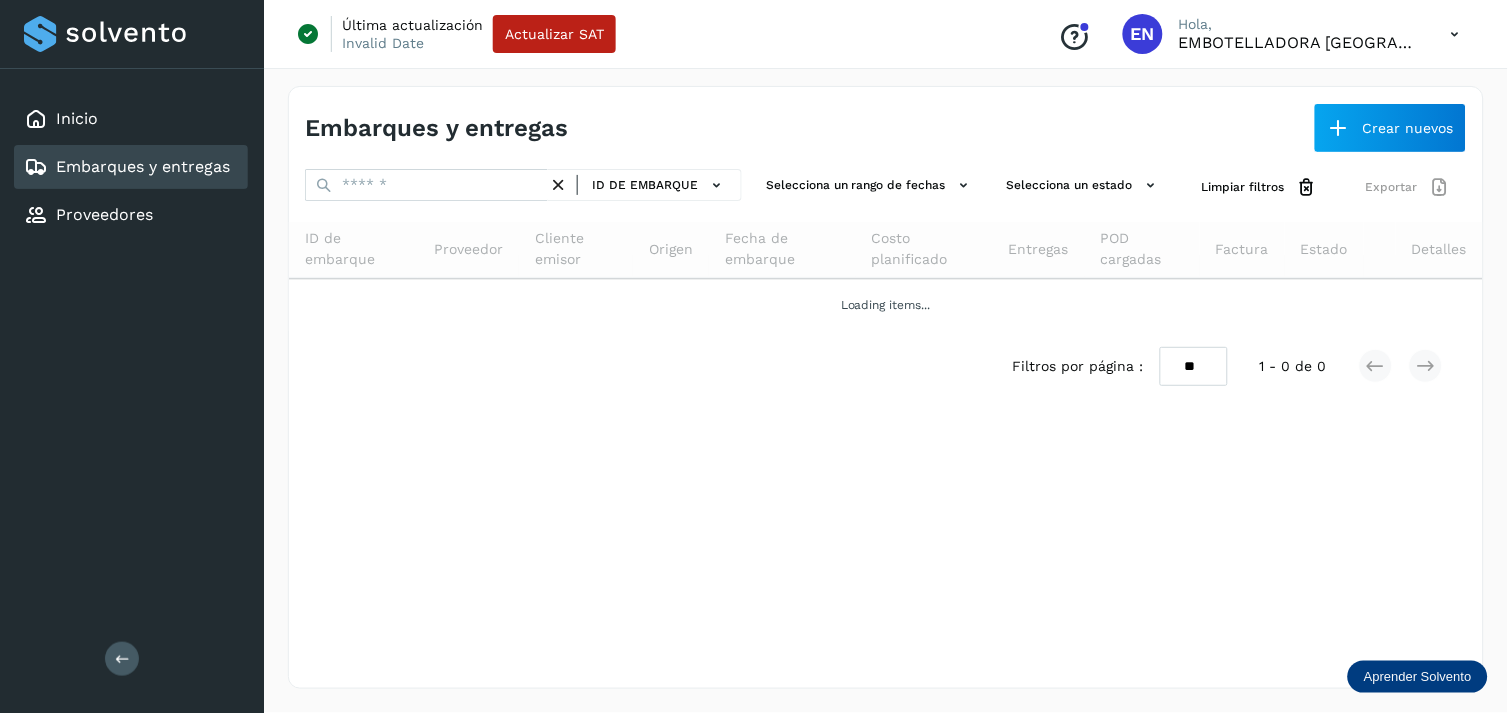 click on "ID de embarque" at bounding box center (659, 185) 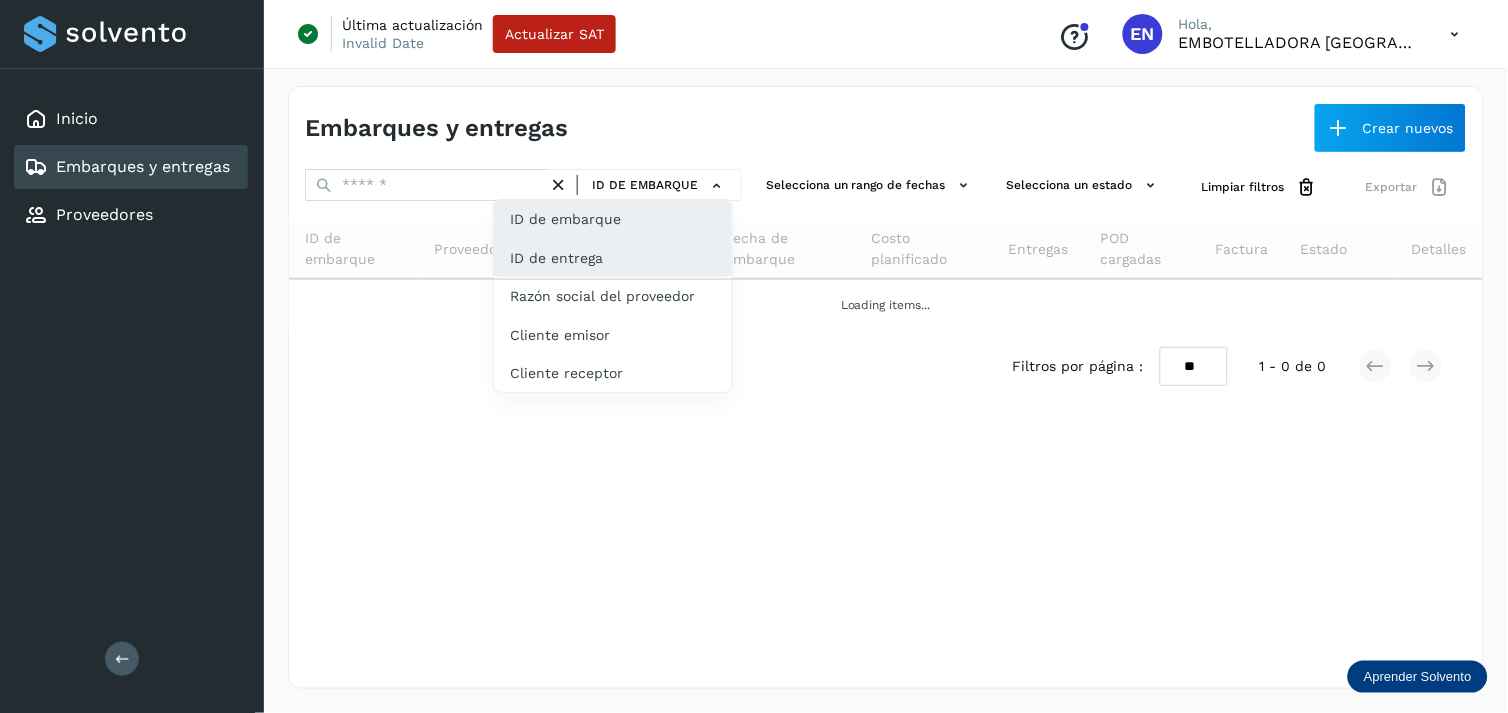click on "ID de entrega" 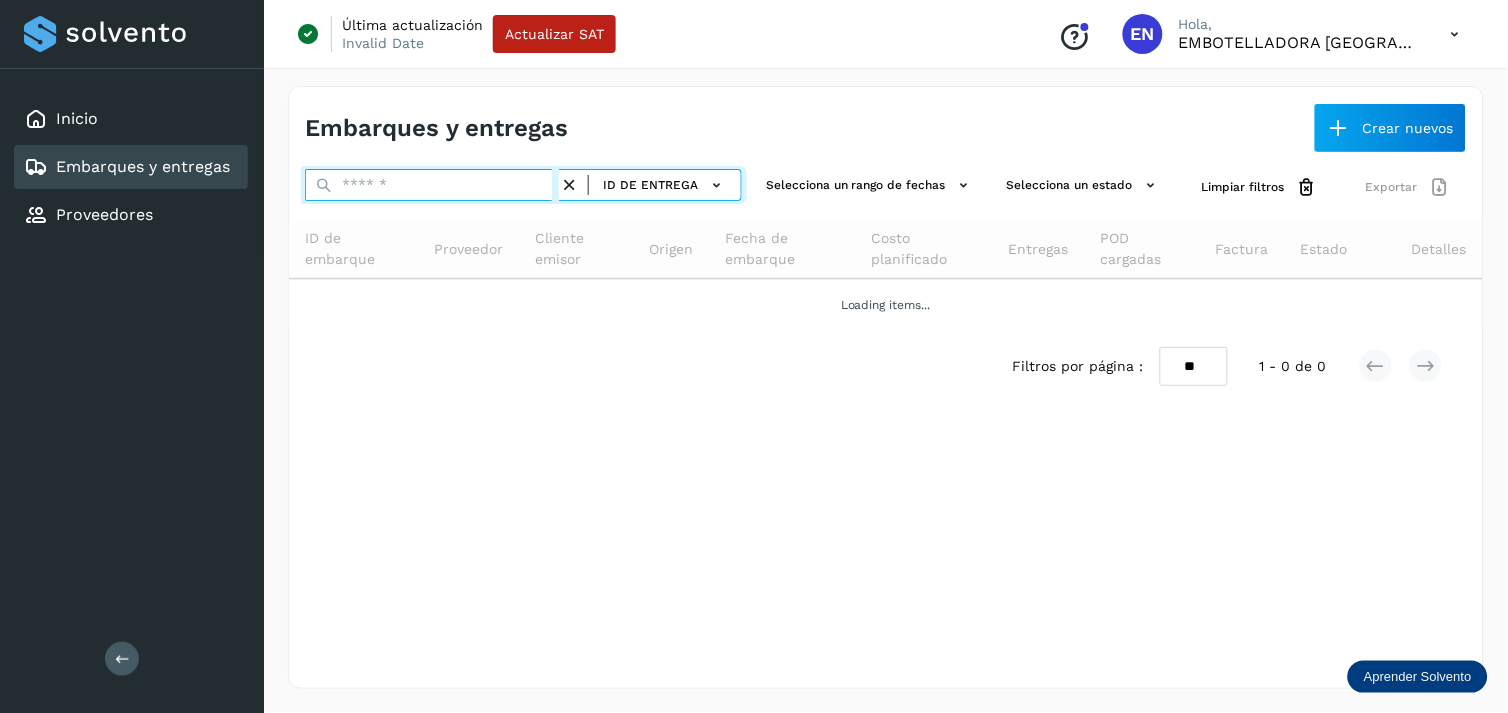 click at bounding box center [432, 185] 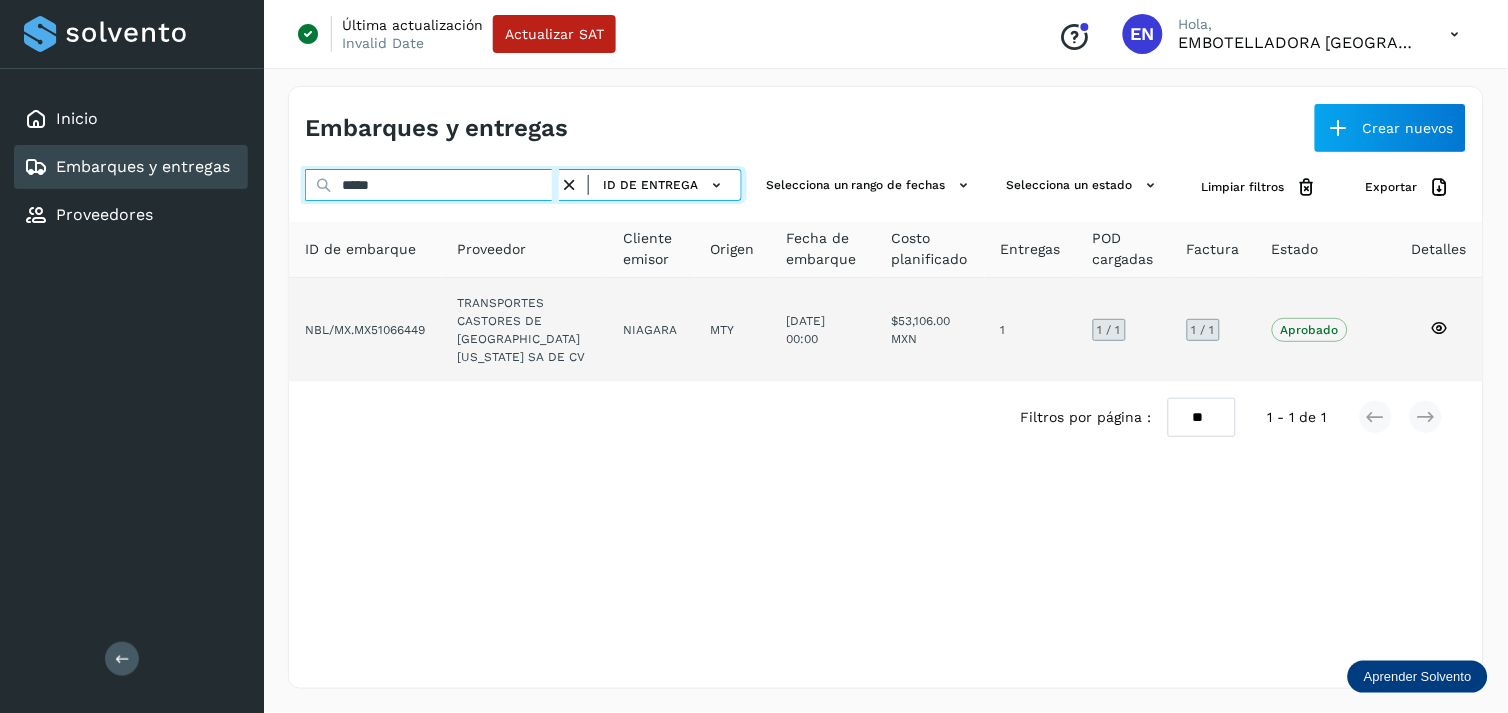 type on "*****" 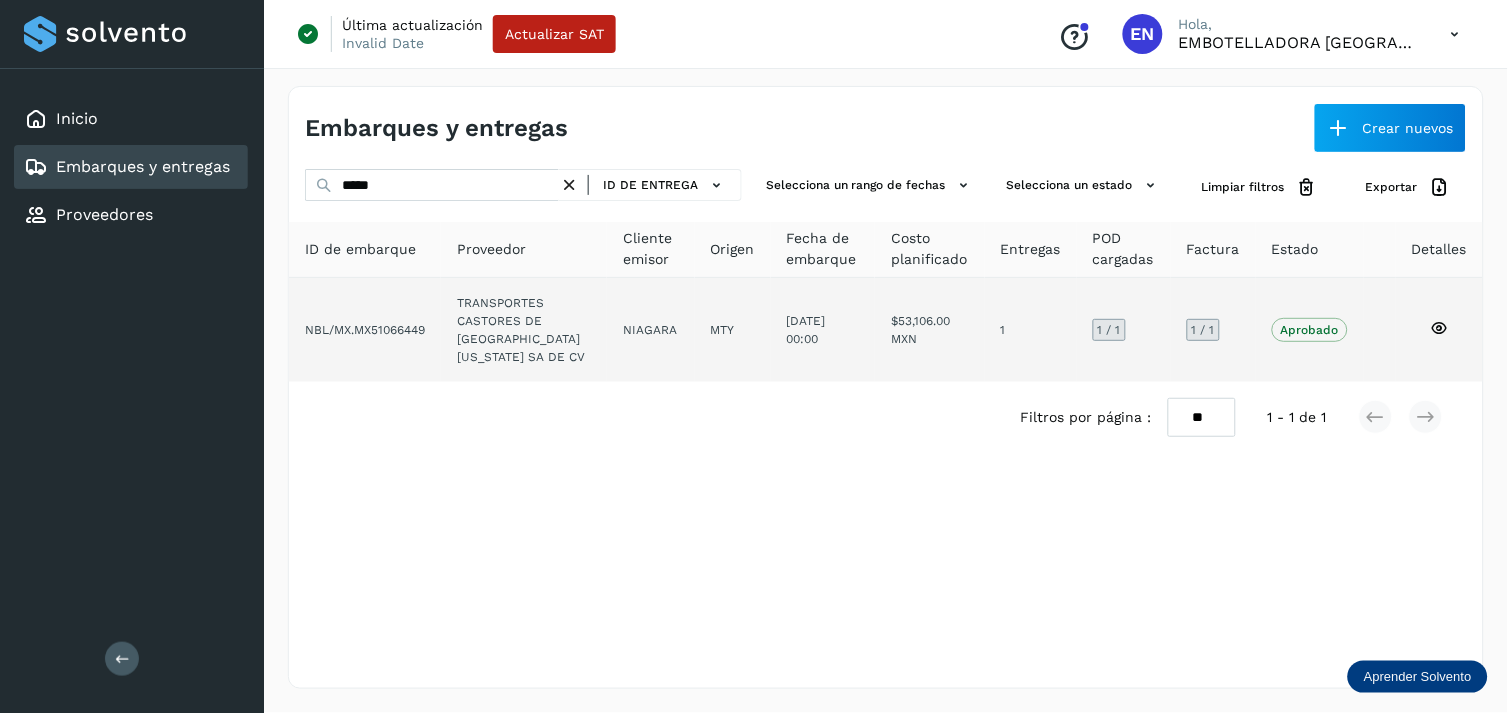 click on "NIAGARA" 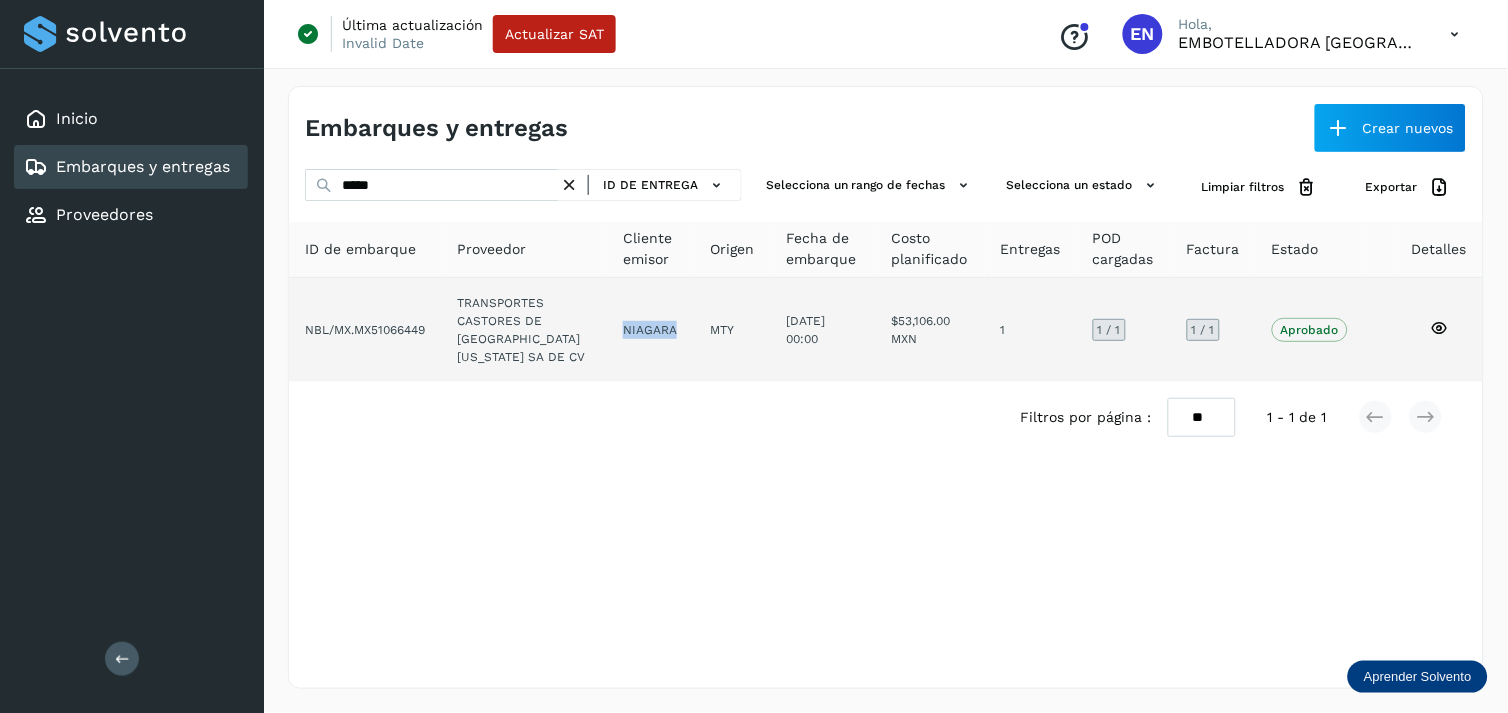 click on "NIAGARA" 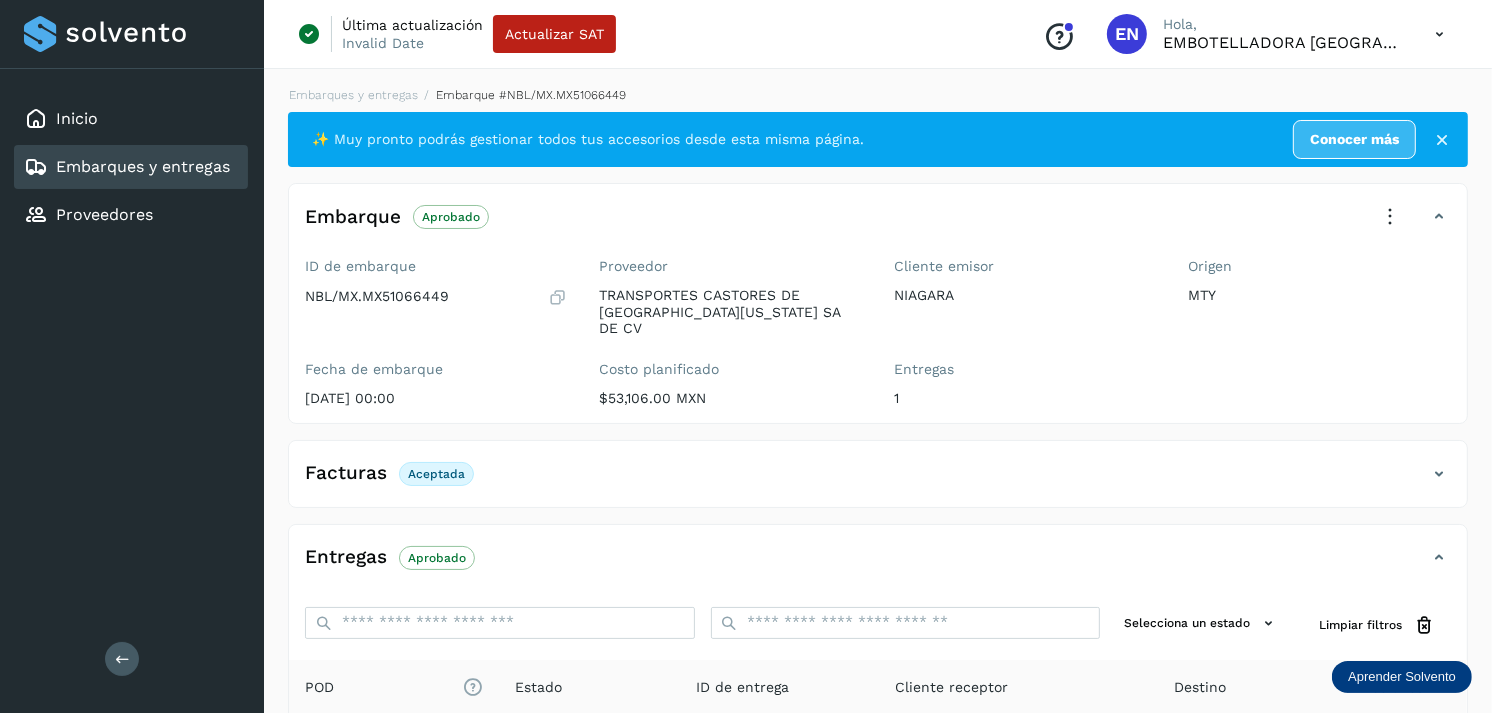 scroll, scrollTop: 254, scrollLeft: 0, axis: vertical 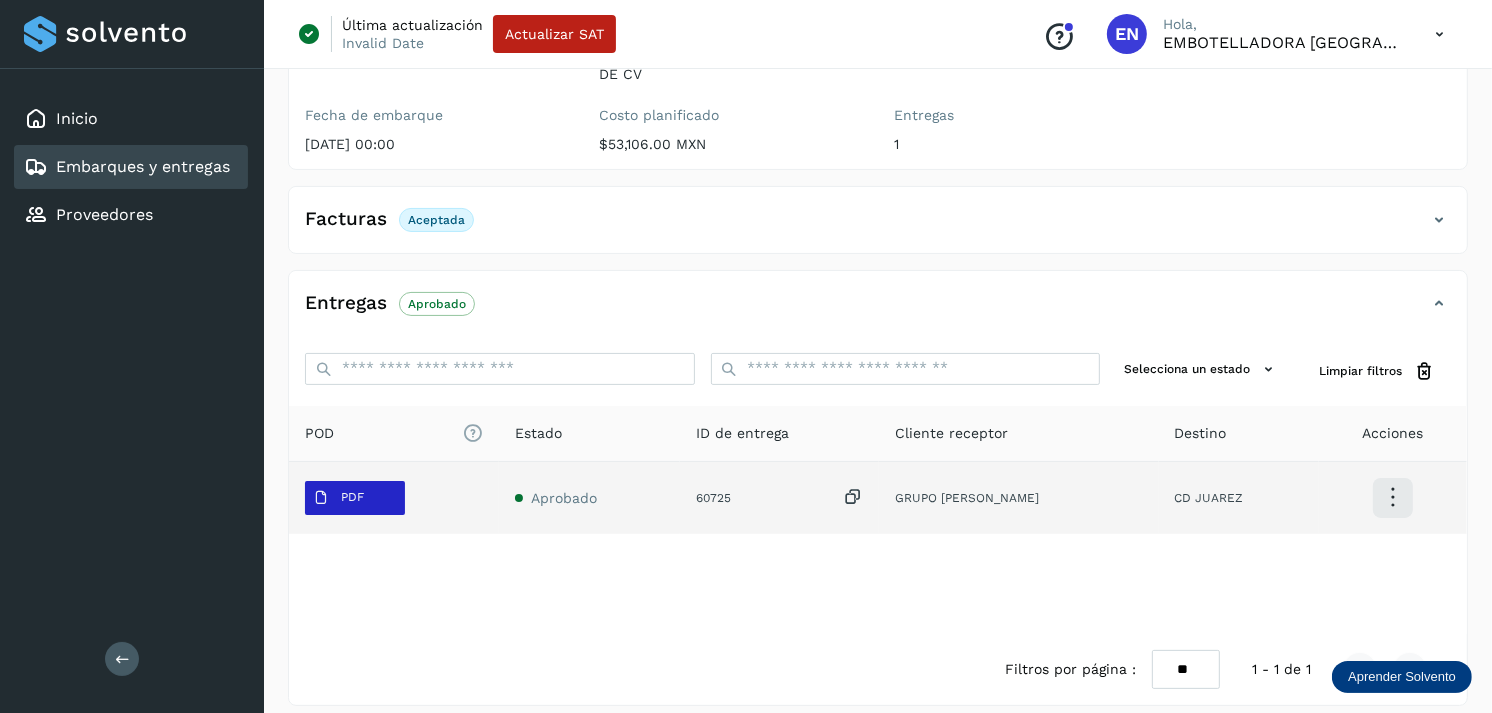 click on "PDF" at bounding box center (355, 498) 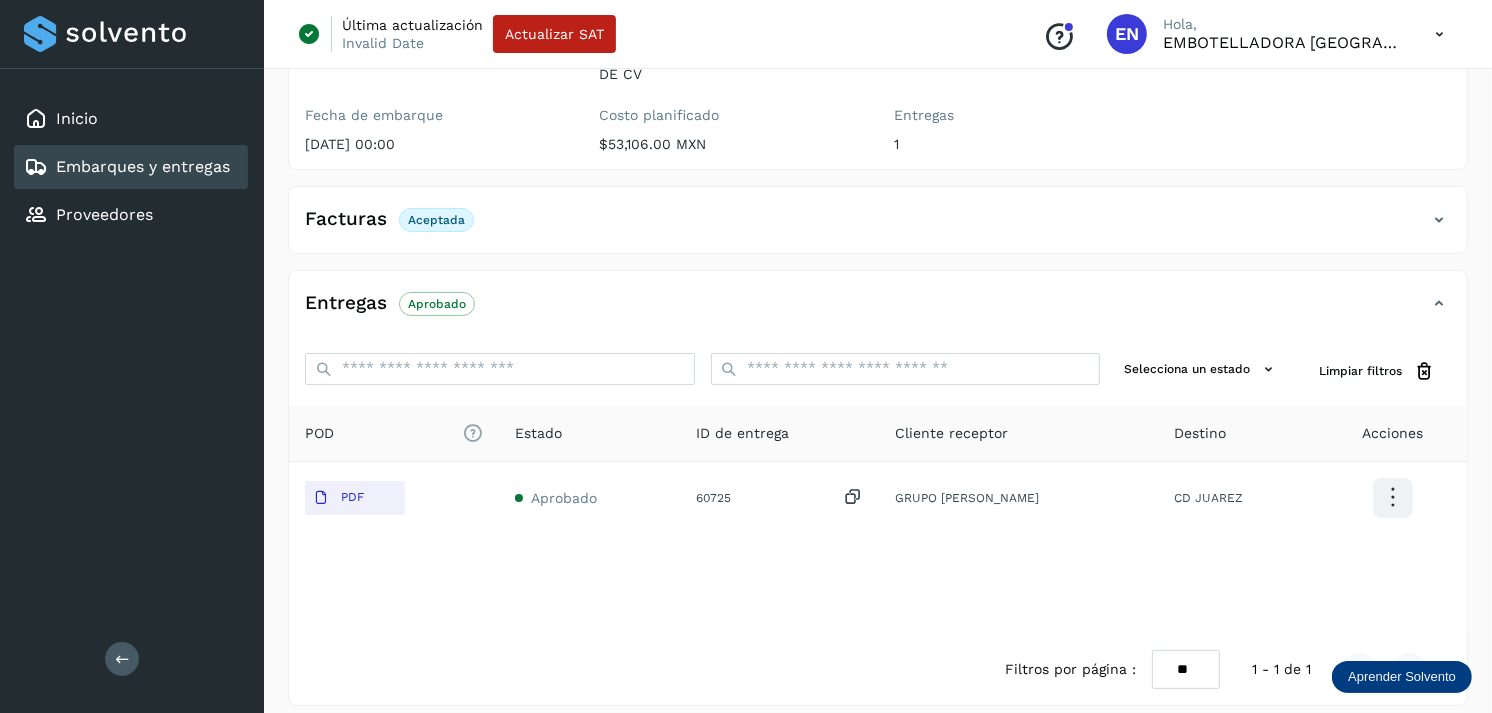 click on "Embarques y entregas" at bounding box center [143, 166] 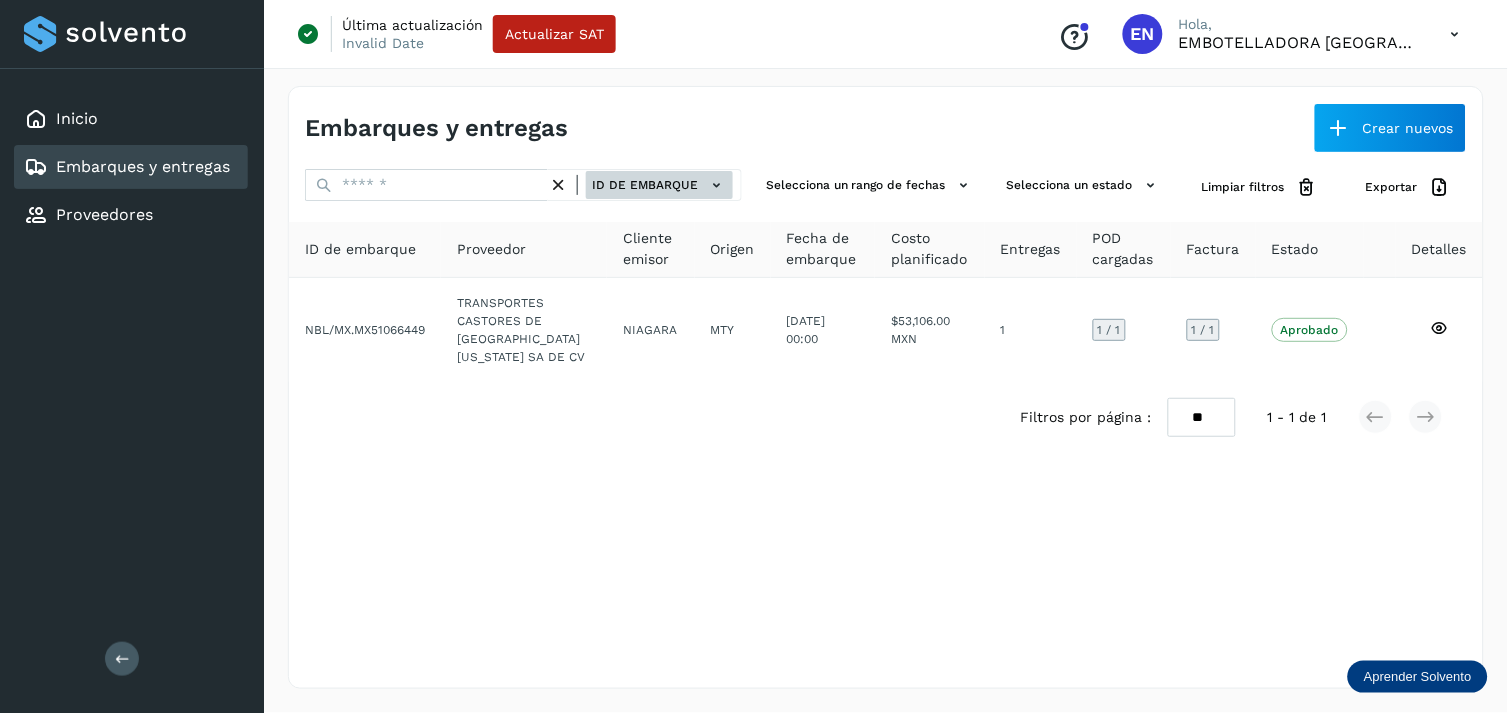 click on "ID de embarque" 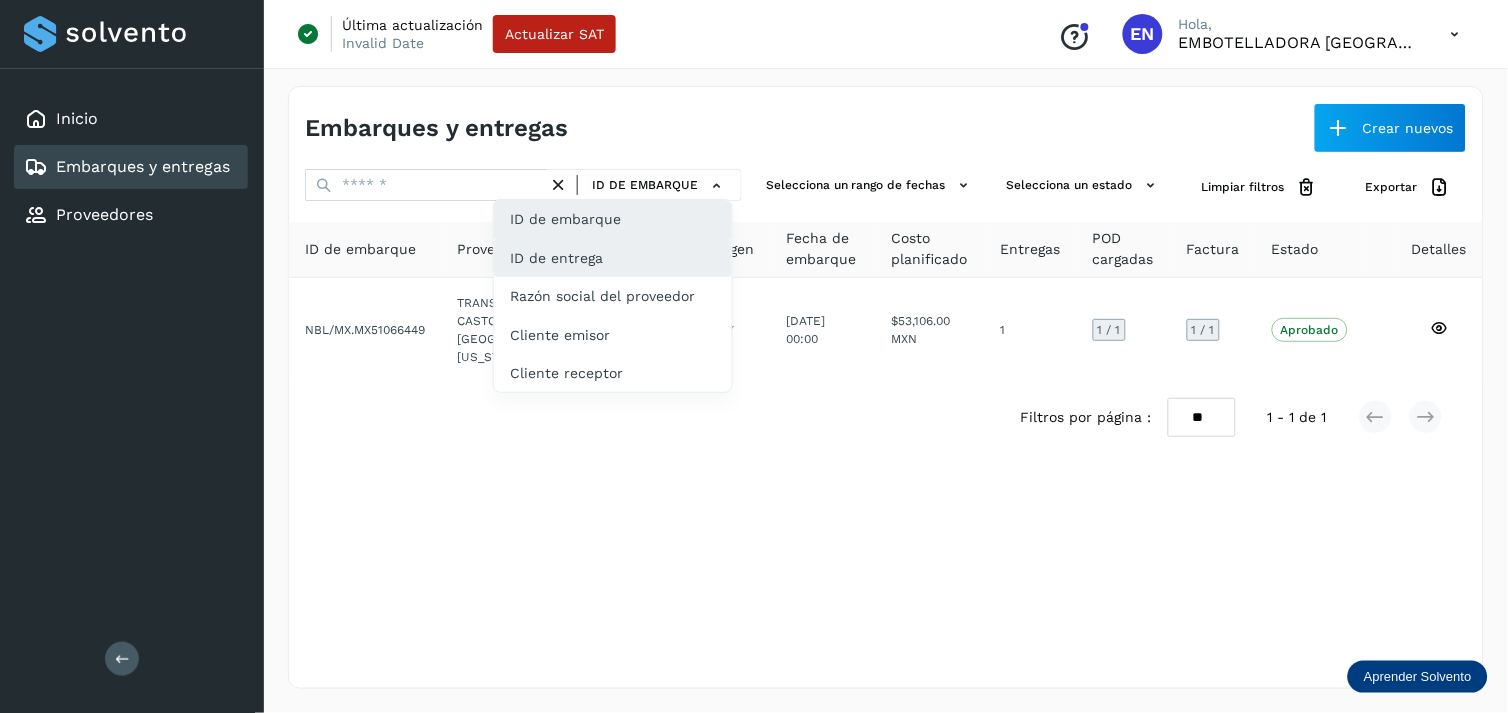 click on "ID de entrega" 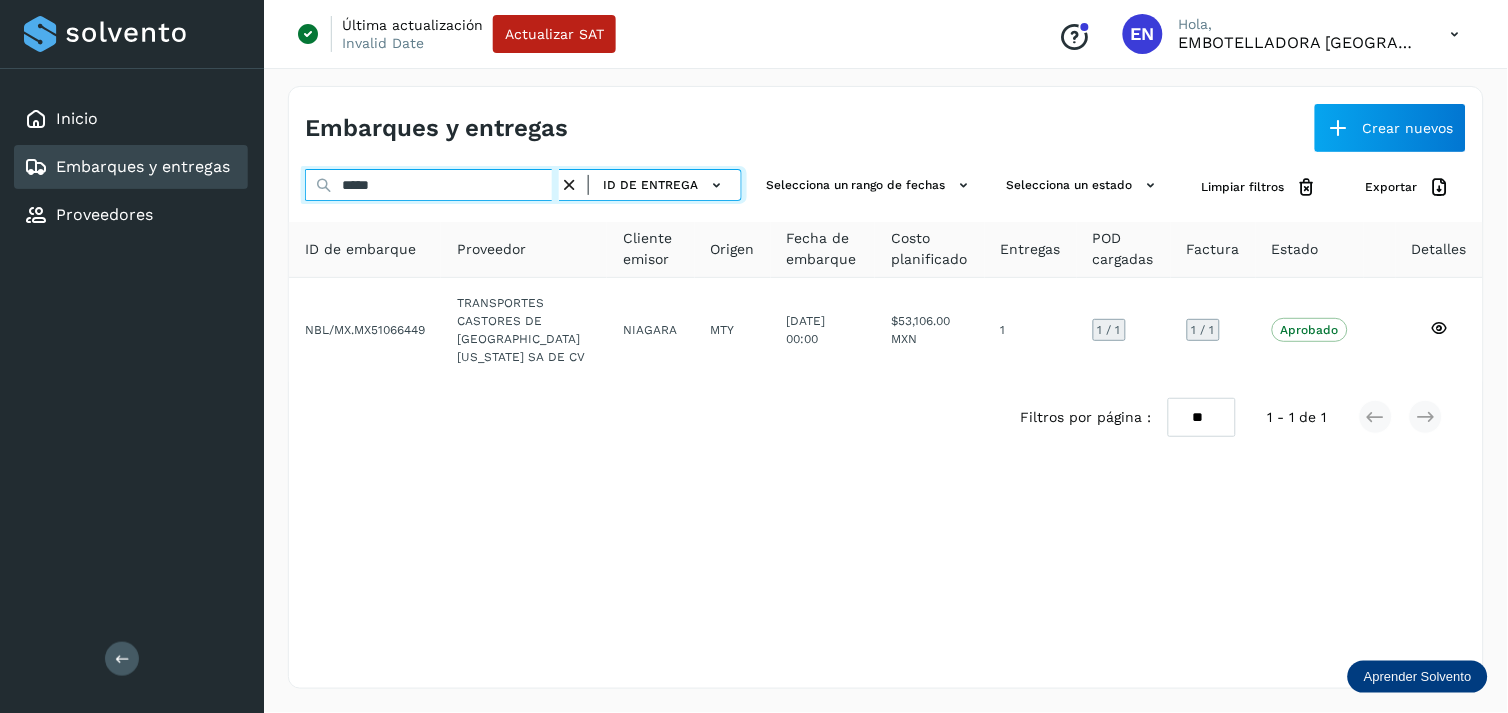 click on "*****" at bounding box center (432, 185) 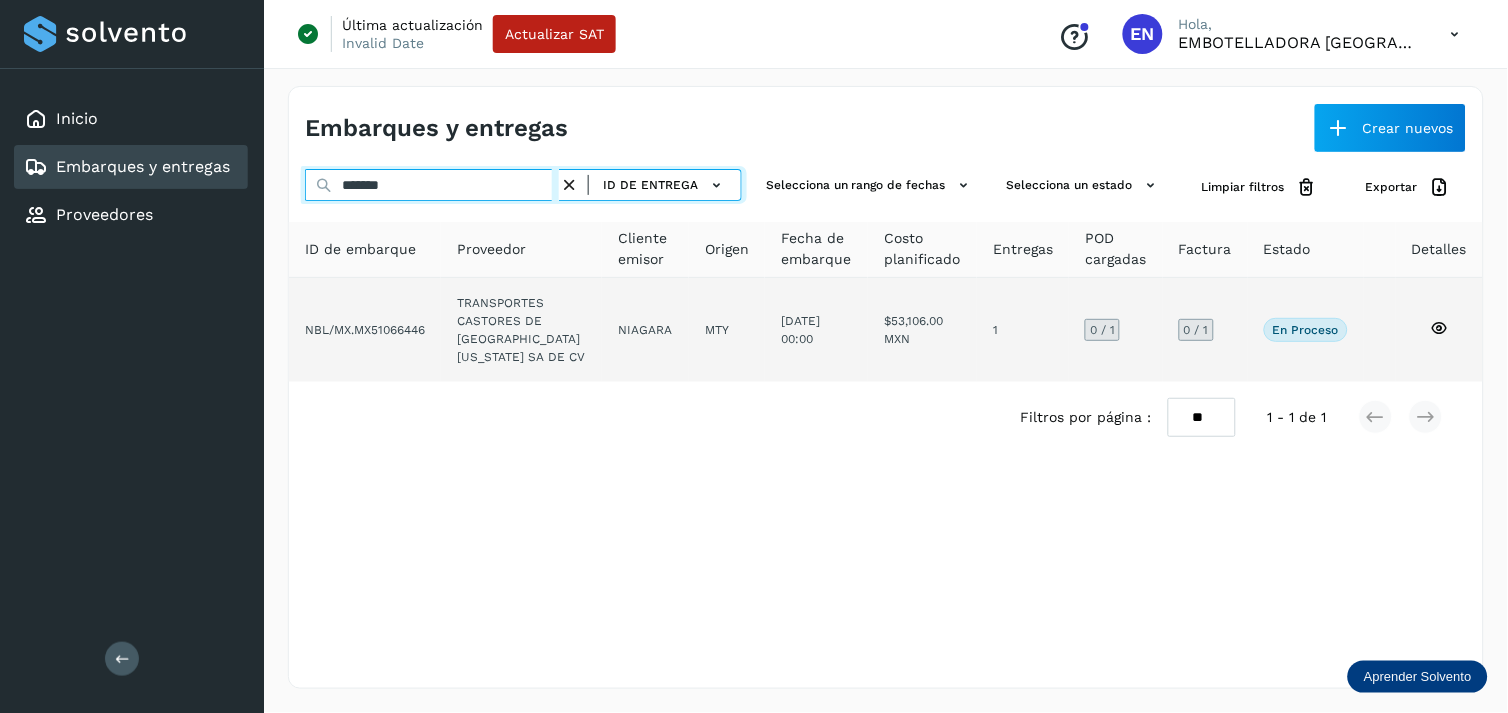 type on "*******" 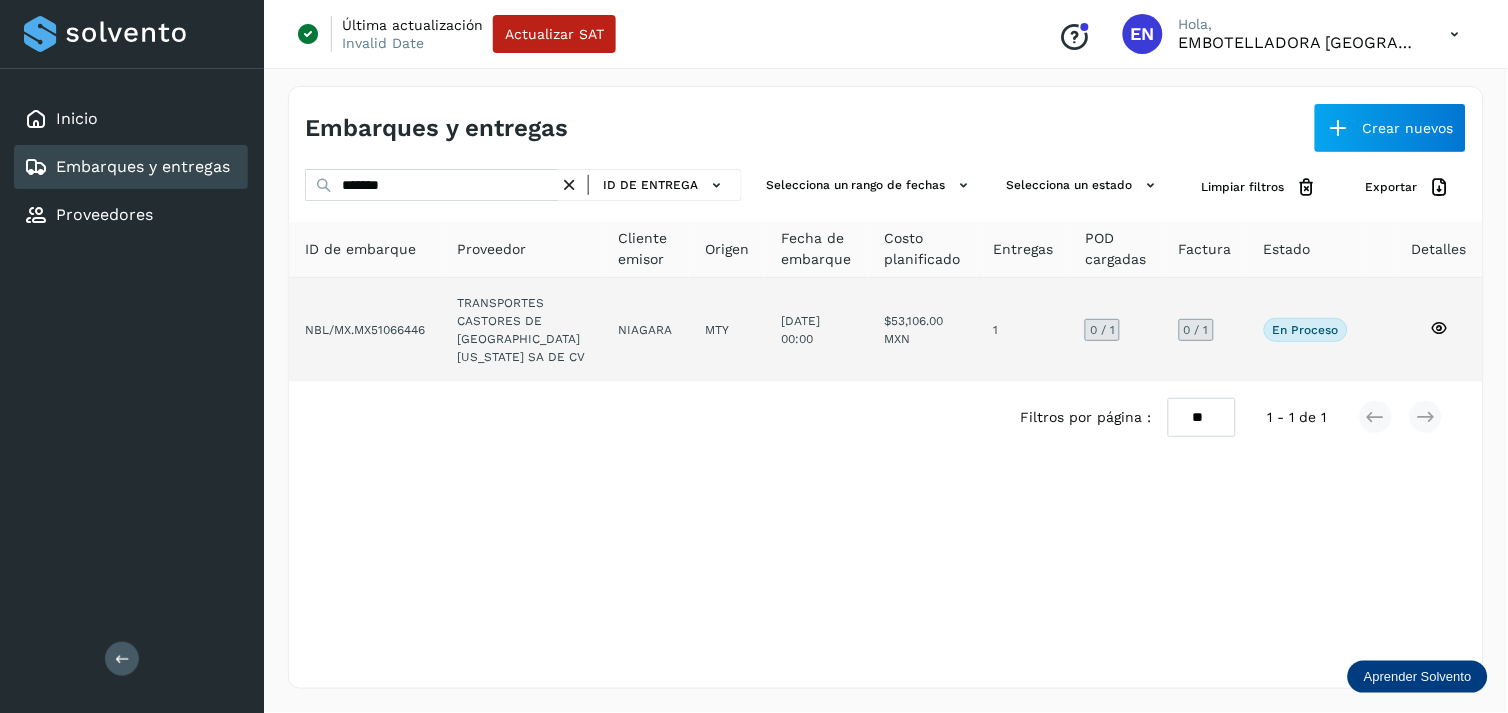 click on "TRANSPORTES CASTORES DE [GEOGRAPHIC_DATA][US_STATE] SA DE CV" 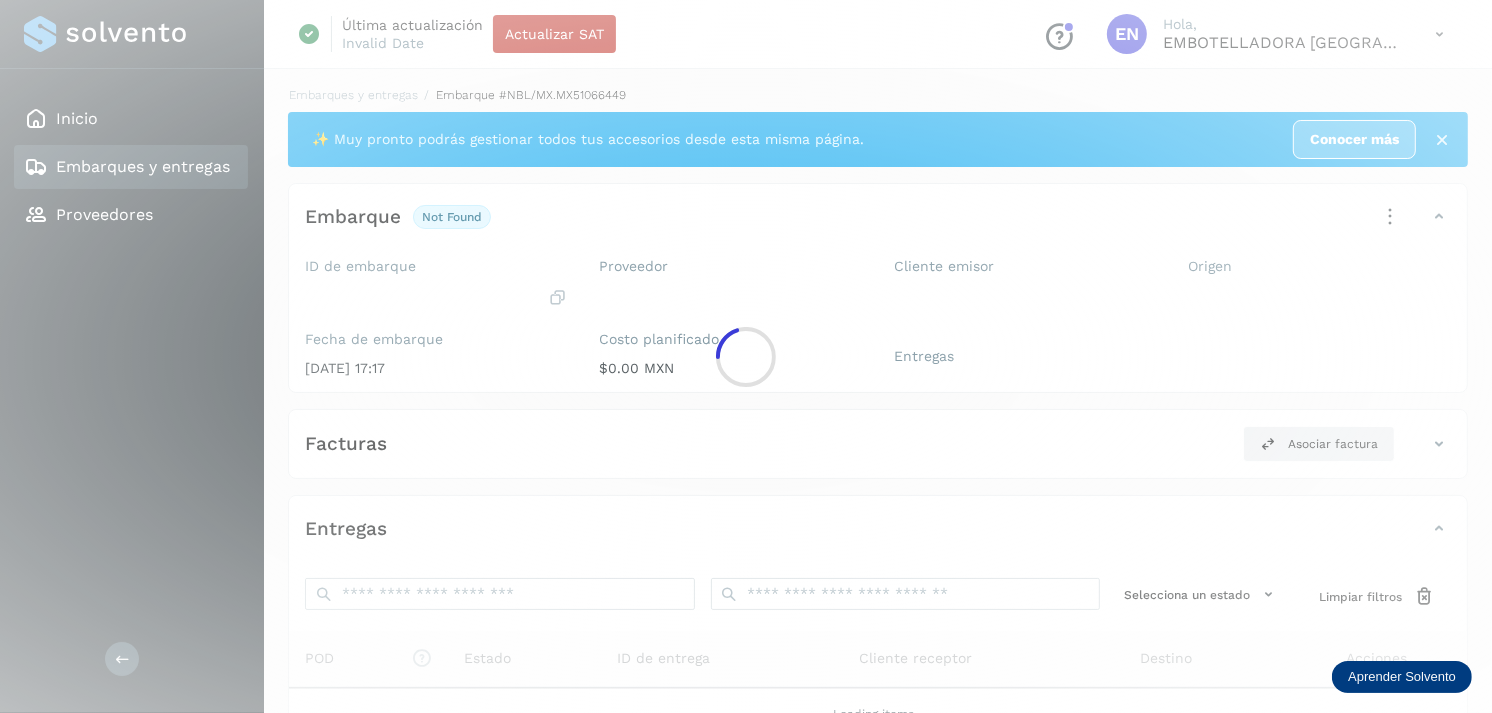 click 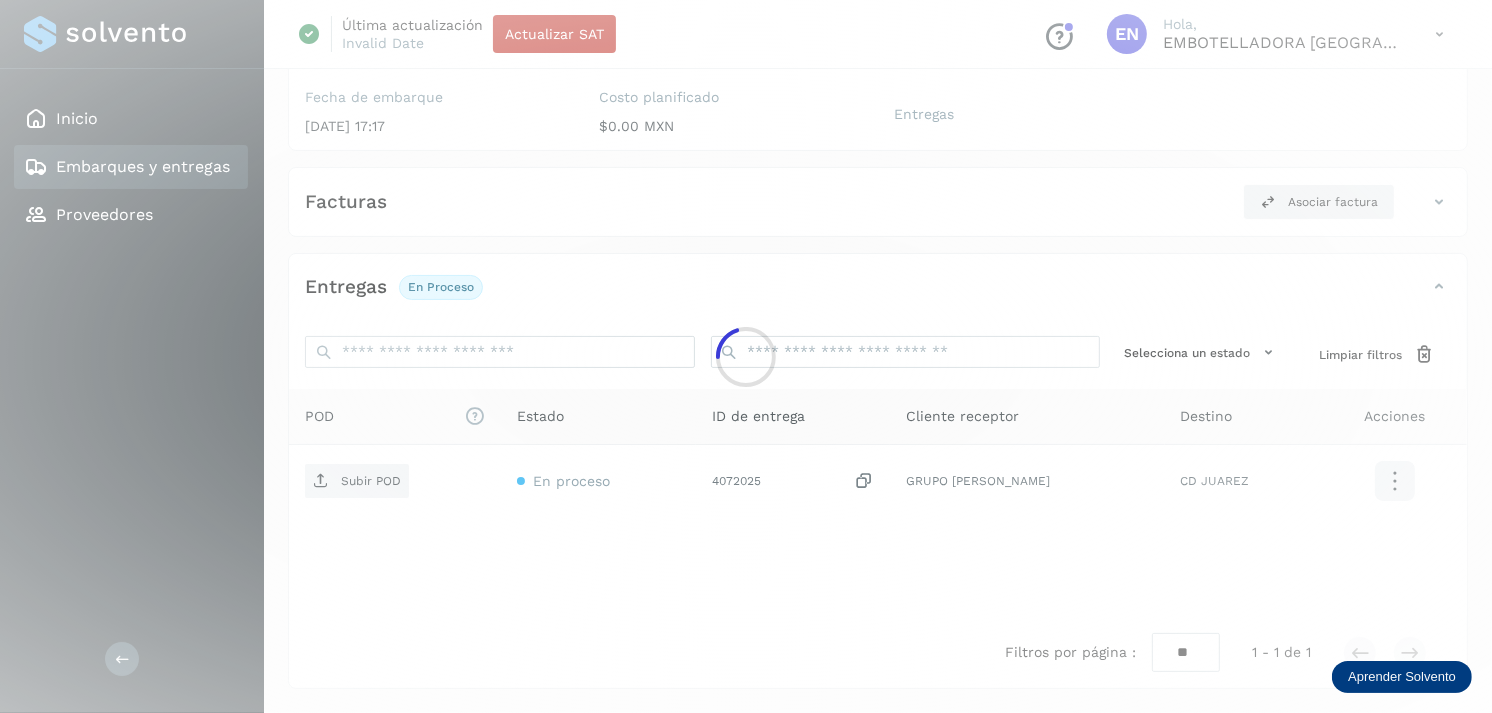 scroll, scrollTop: 256, scrollLeft: 0, axis: vertical 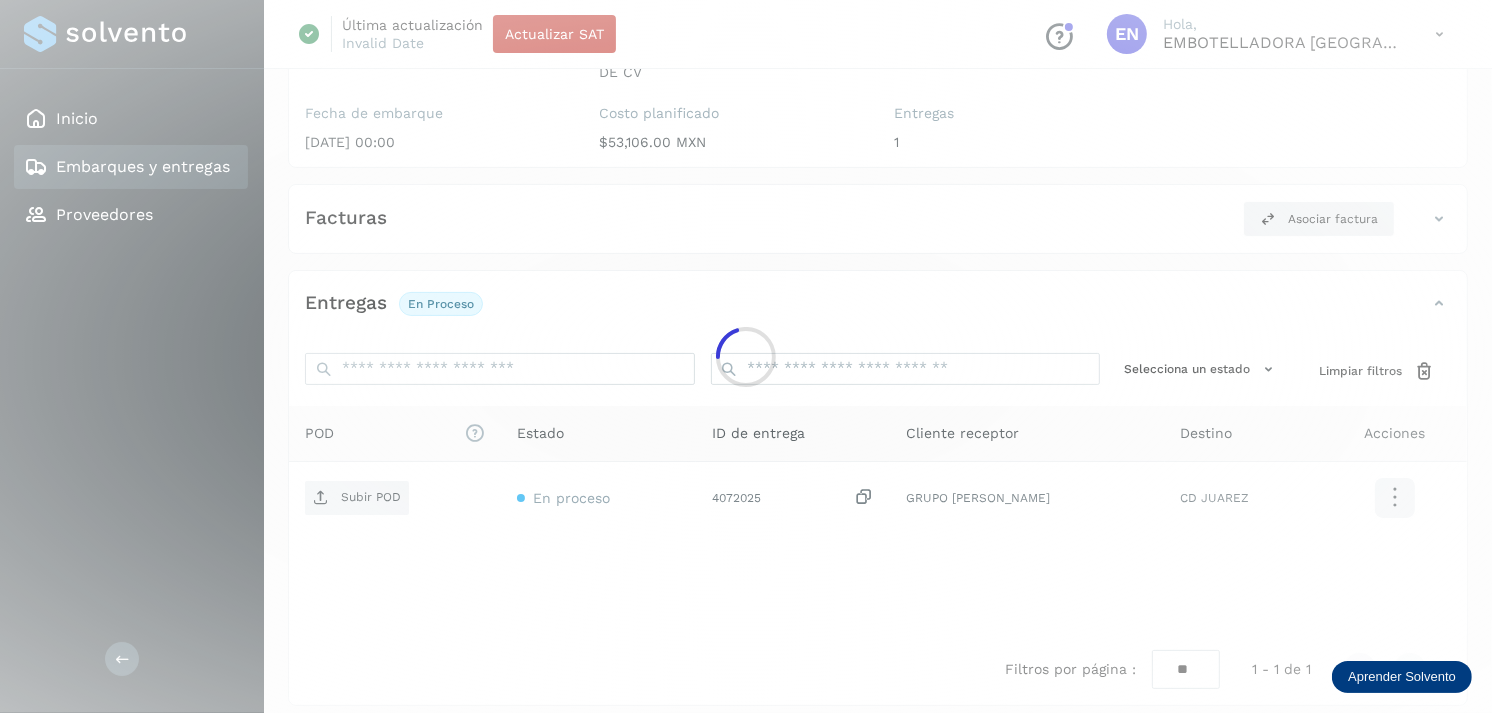 click 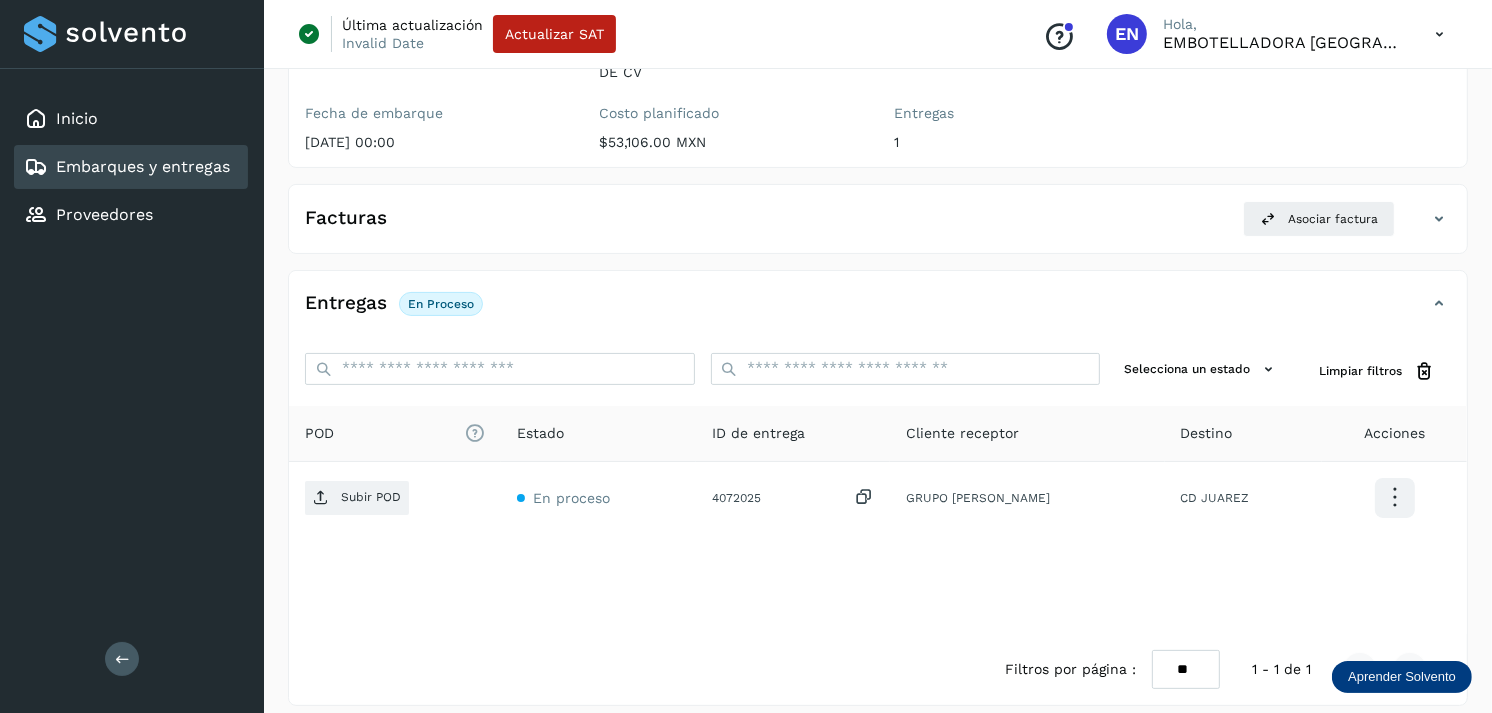 click on "GRUPO [PERSON_NAME]" 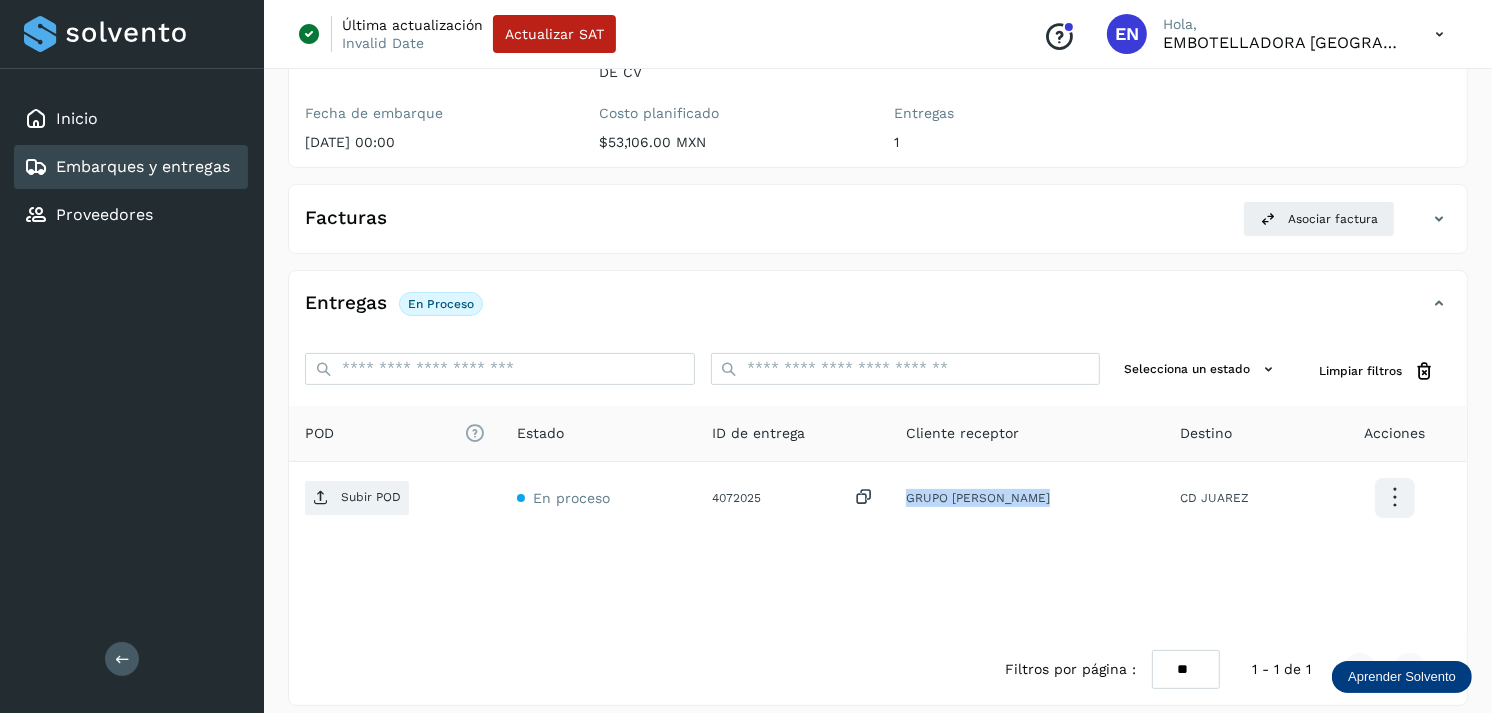 click on "GRUPO [PERSON_NAME]" 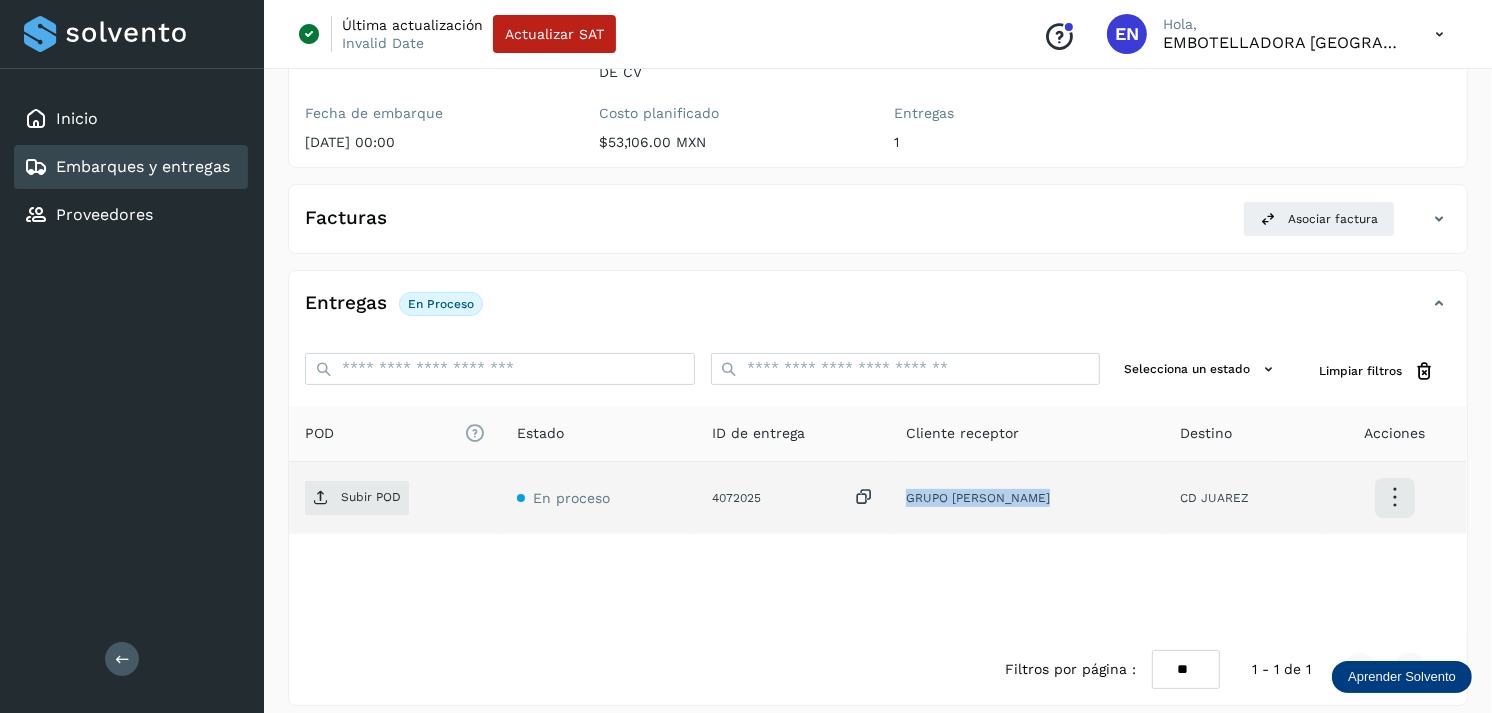 click on "GRUPO [PERSON_NAME]" 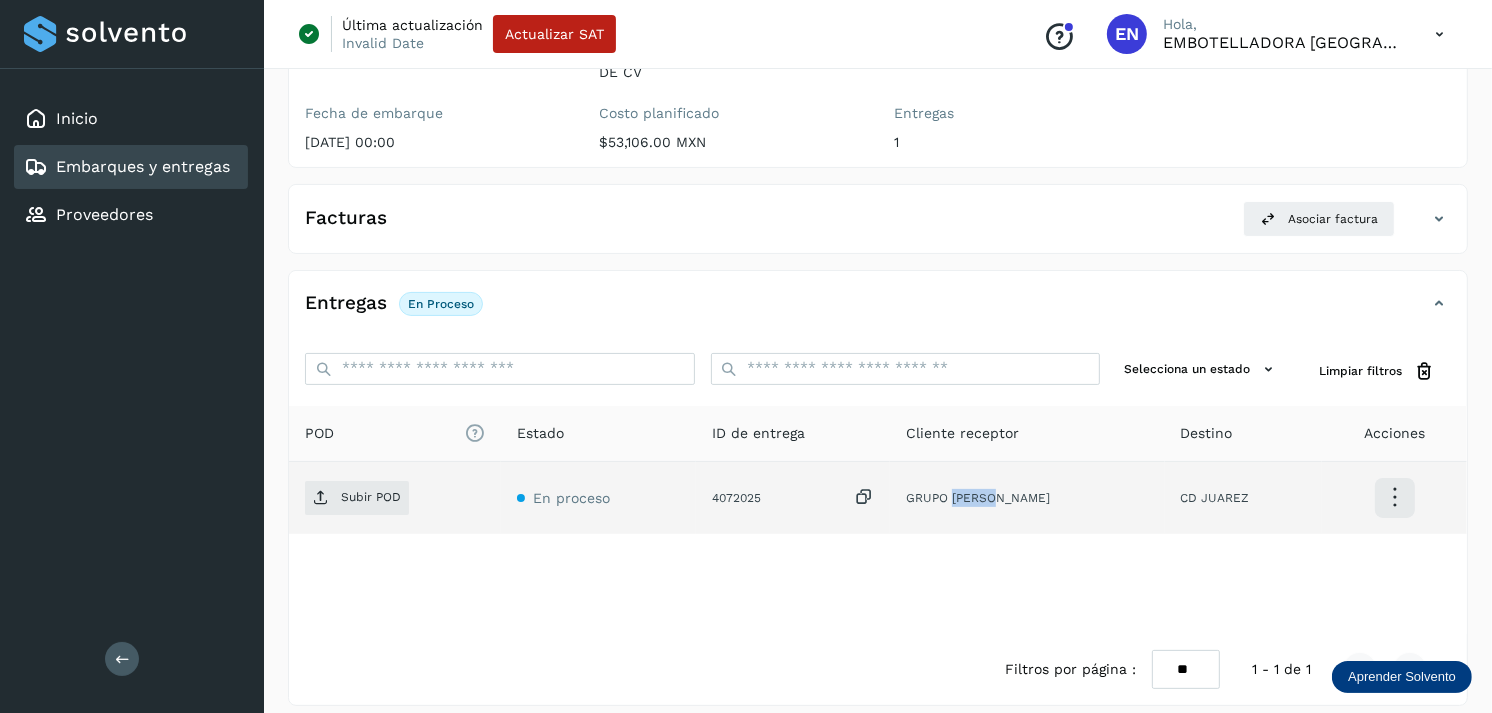 click on "GRUPO [PERSON_NAME]" 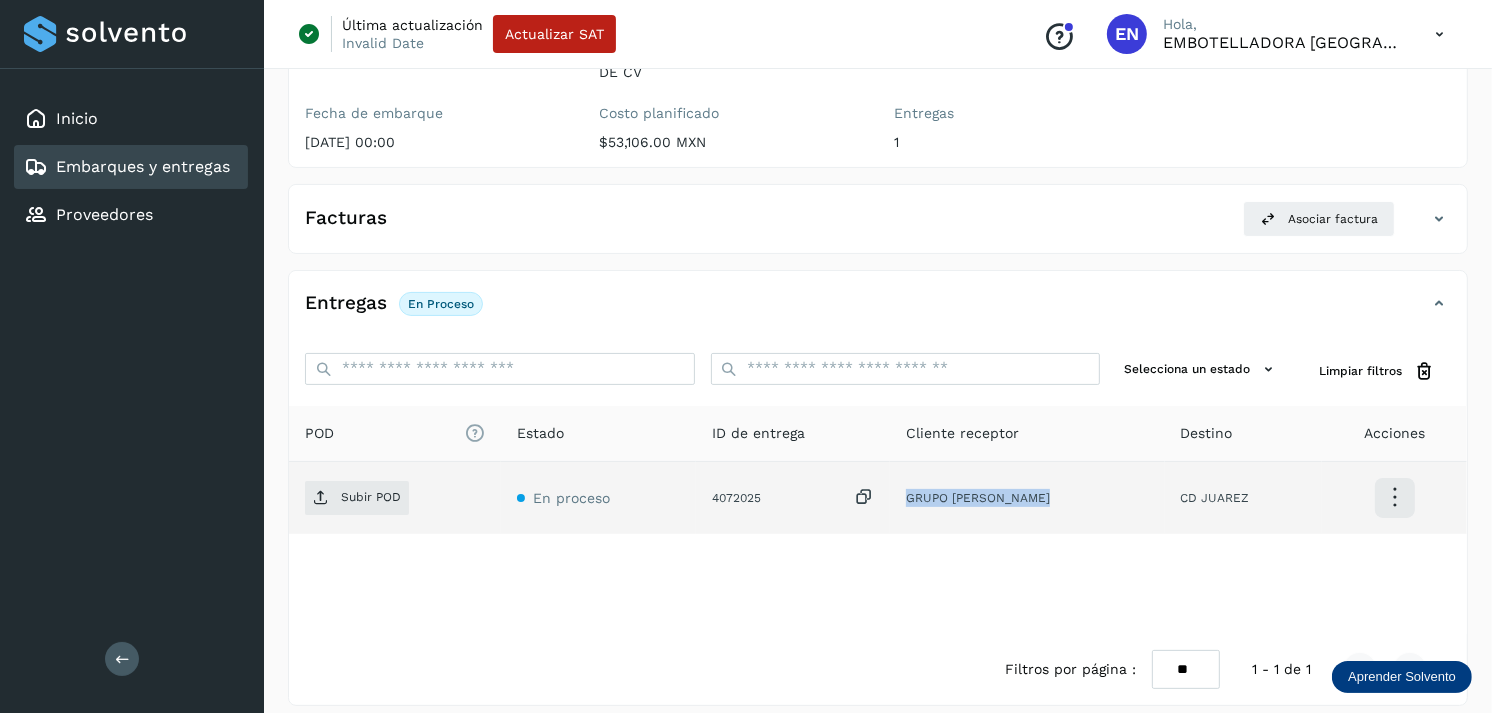 click on "GRUPO [PERSON_NAME]" 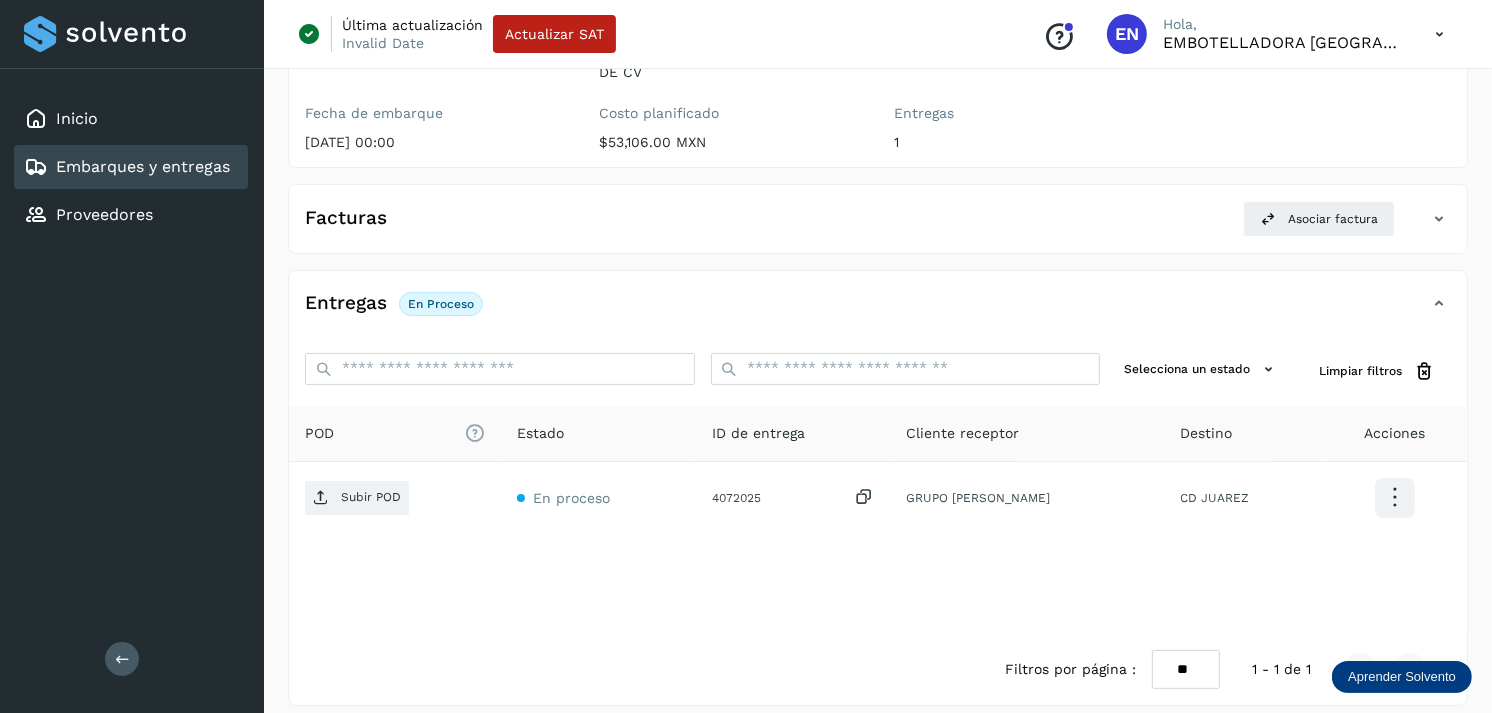 drag, startPoint x: 1007, startPoint y: 497, endPoint x: 946, endPoint y: 297, distance: 209.09567 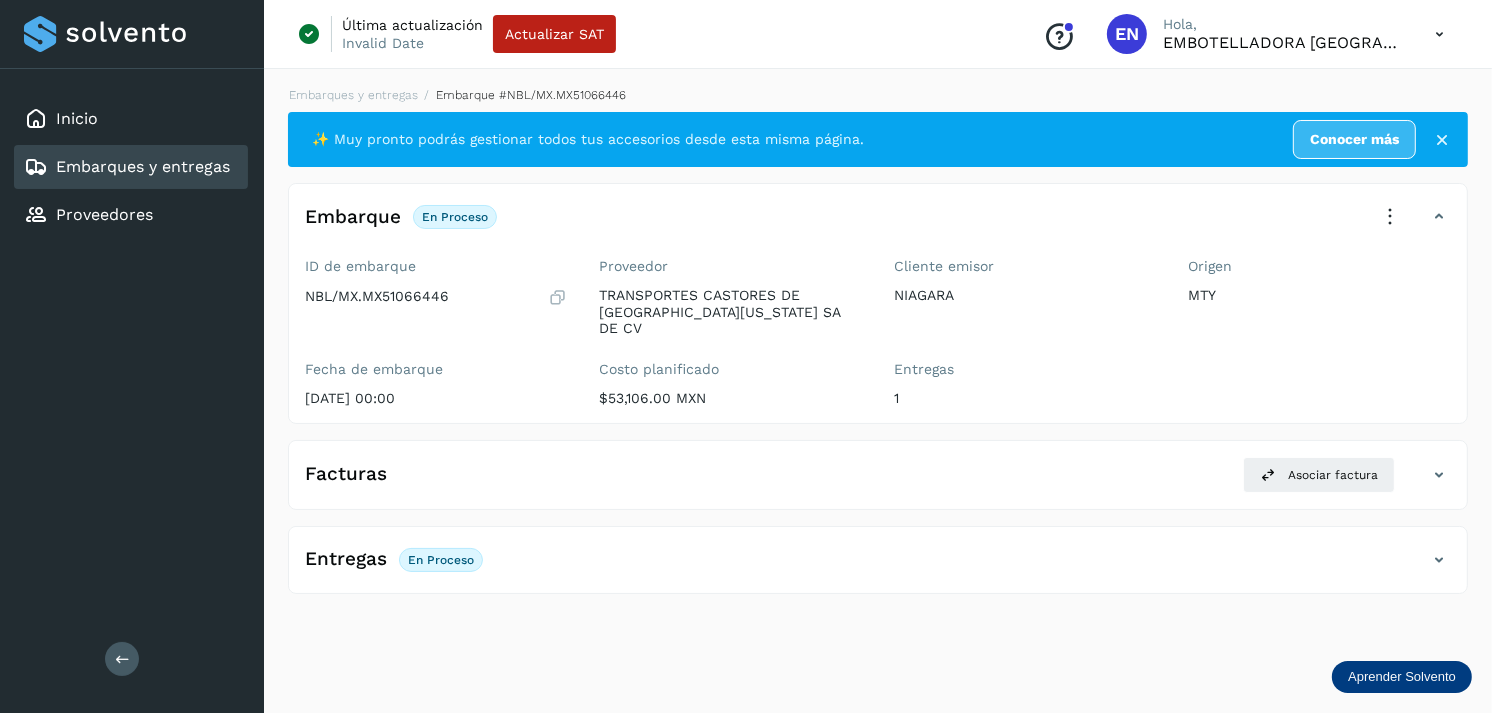 scroll, scrollTop: 0, scrollLeft: 0, axis: both 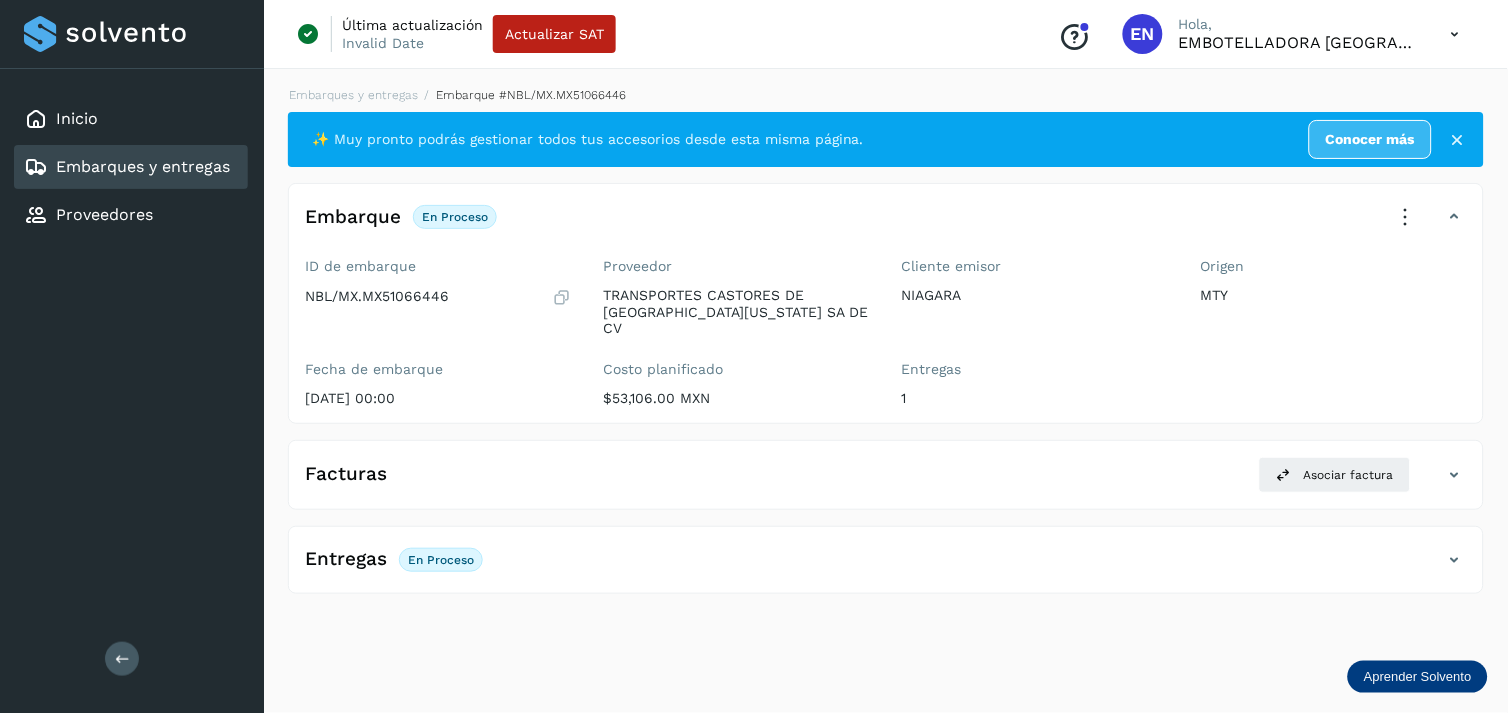 click on "Inicio Embarques y entregas Proveedores Salir Última actualización Invalid Date Actualizar SAT
Conoce nuestros beneficios
EN [GEOGRAPHIC_DATA], EMBOTELLADORA NIAGARA DE [GEOGRAPHIC_DATA] Embarques y entregas Embarque #NBL/MX.MX51066446  ✨ Muy pronto podrás gestionar todos tus accesorios desde esta misma página. Conocer más Embarque En proceso
Verifica el estado de la factura o entregas asociadas a este embarque
ID de embarque NBL/MX.MX51066446 Fecha de embarque [DATE] 00:00 Proveedor TRANSPORTES CASTORES DE [GEOGRAPHIC_DATA][US_STATE] SA DE CV Costo planificado  $53,106.00 MXN  Cliente emisor NIAGARA Entregas 1 Origen MTY Facturas Asociar factura Aún no has subido ninguna factura Entregas En proceso Selecciona un estado Limpiar filtros POD
El tamaño máximo de archivo es de 20 Mb.
Estado ID de entrega Cliente receptor Destino Acciones Subir POD En proceso 4072025  GRUPO [PERSON_NAME]" 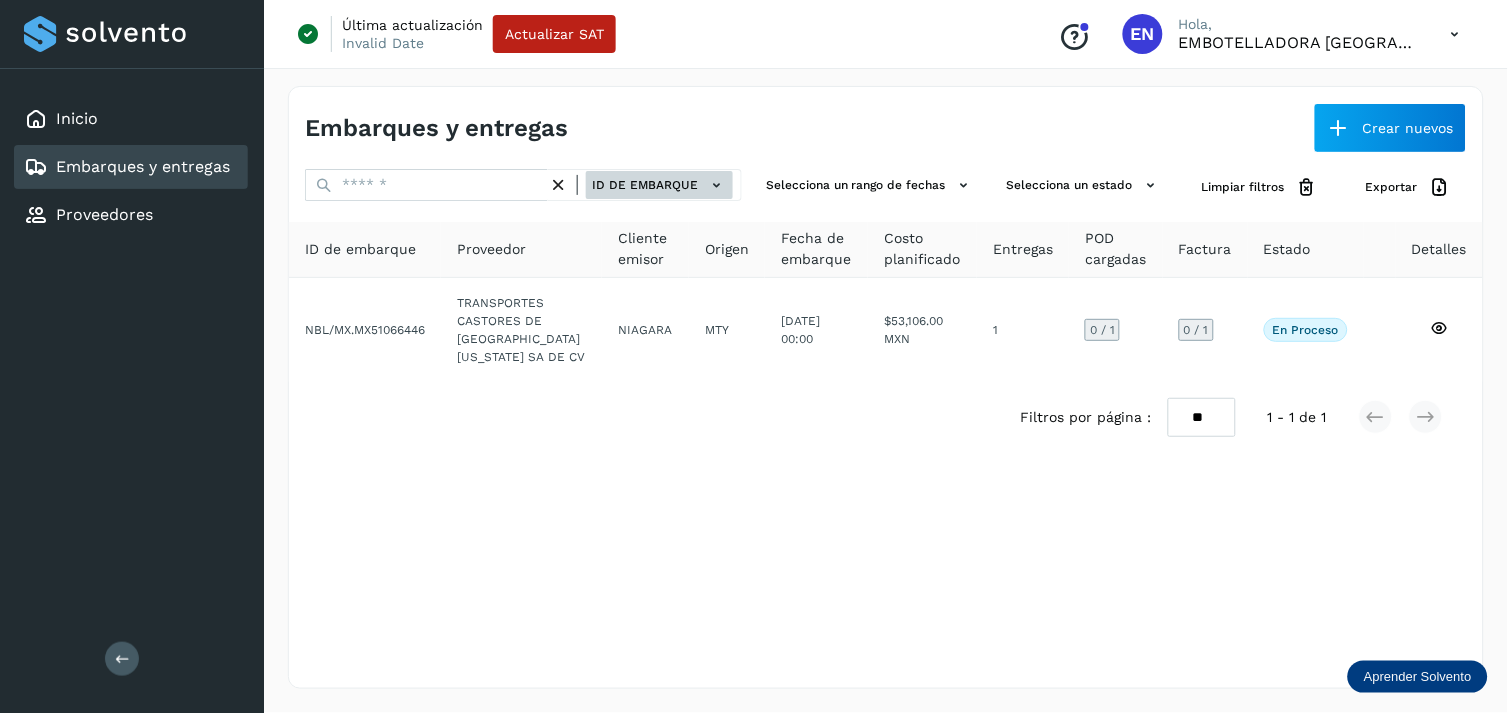 click on "ID de embarque" at bounding box center [659, 185] 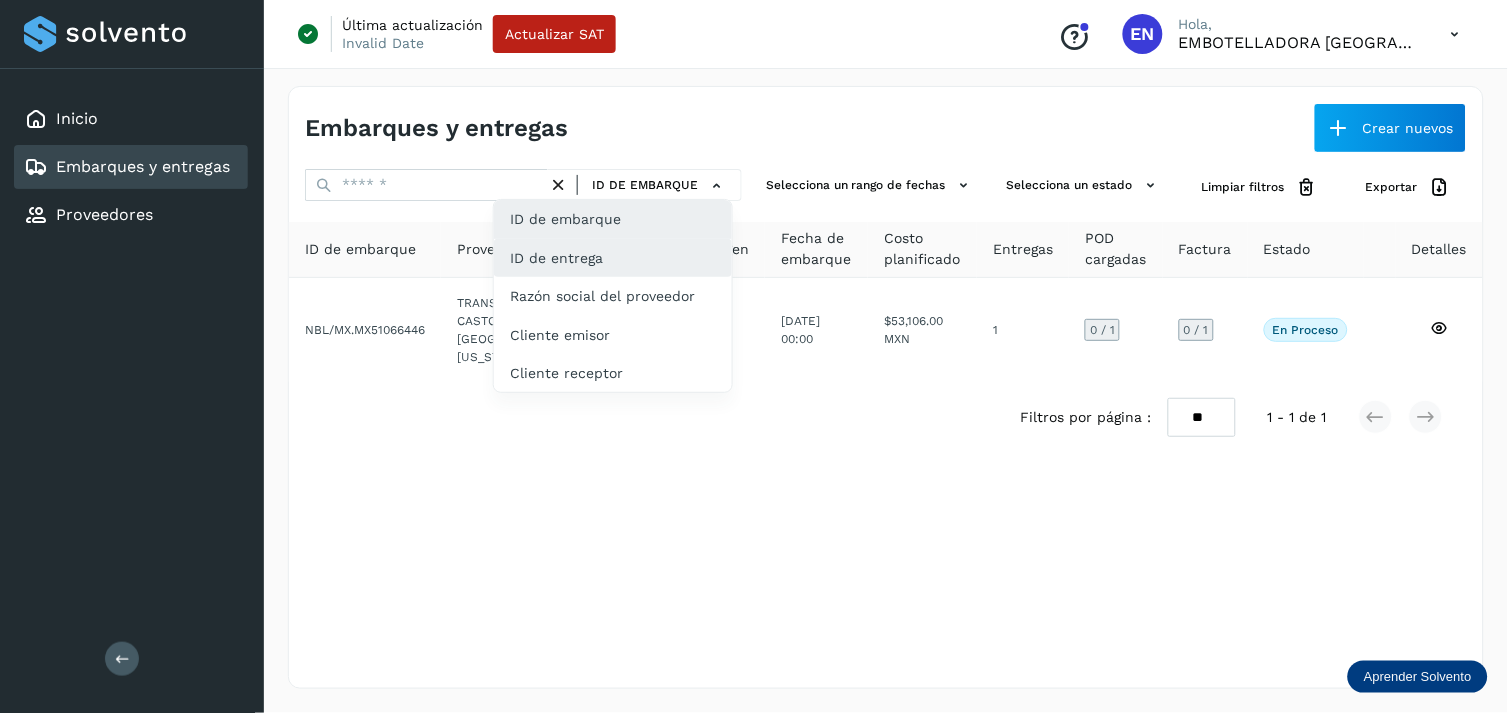 click on "ID de entrega" 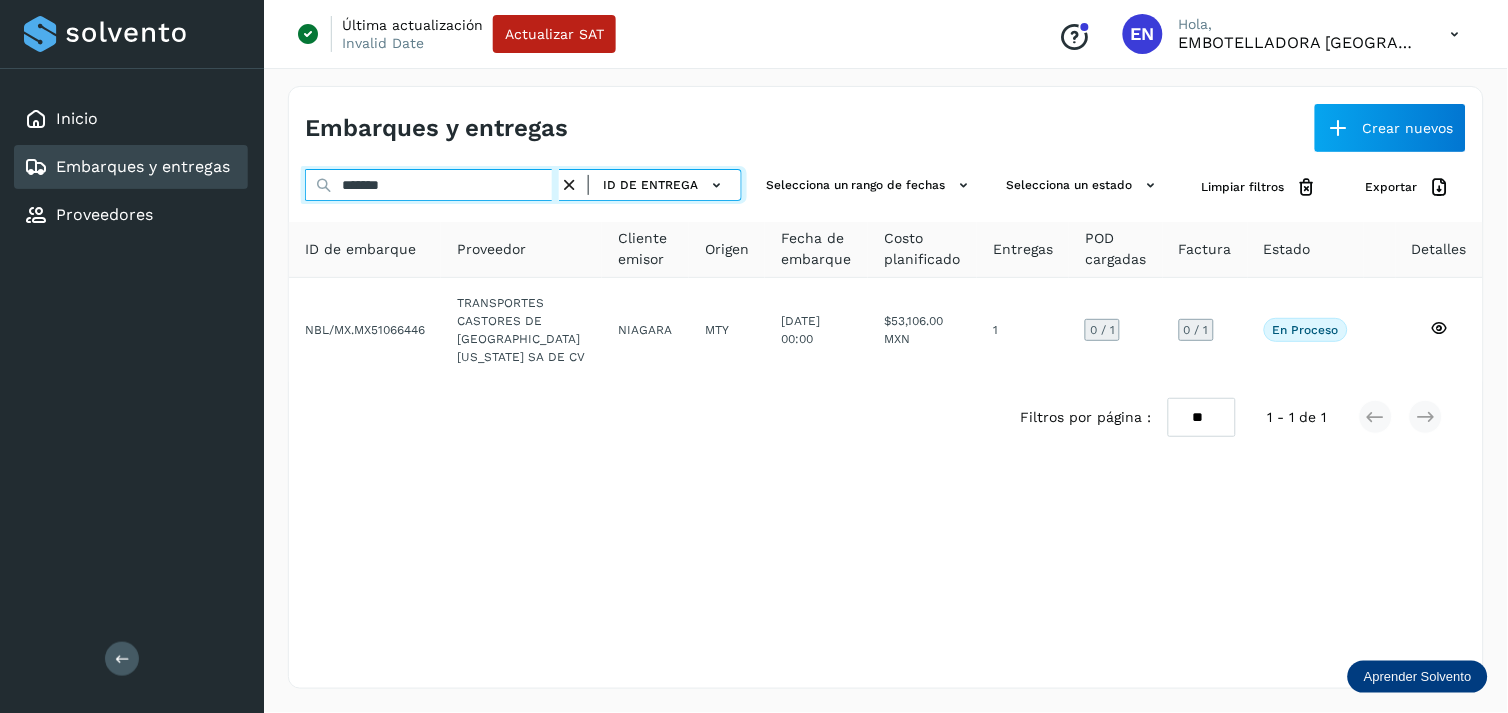 click on "*******" at bounding box center (432, 185) 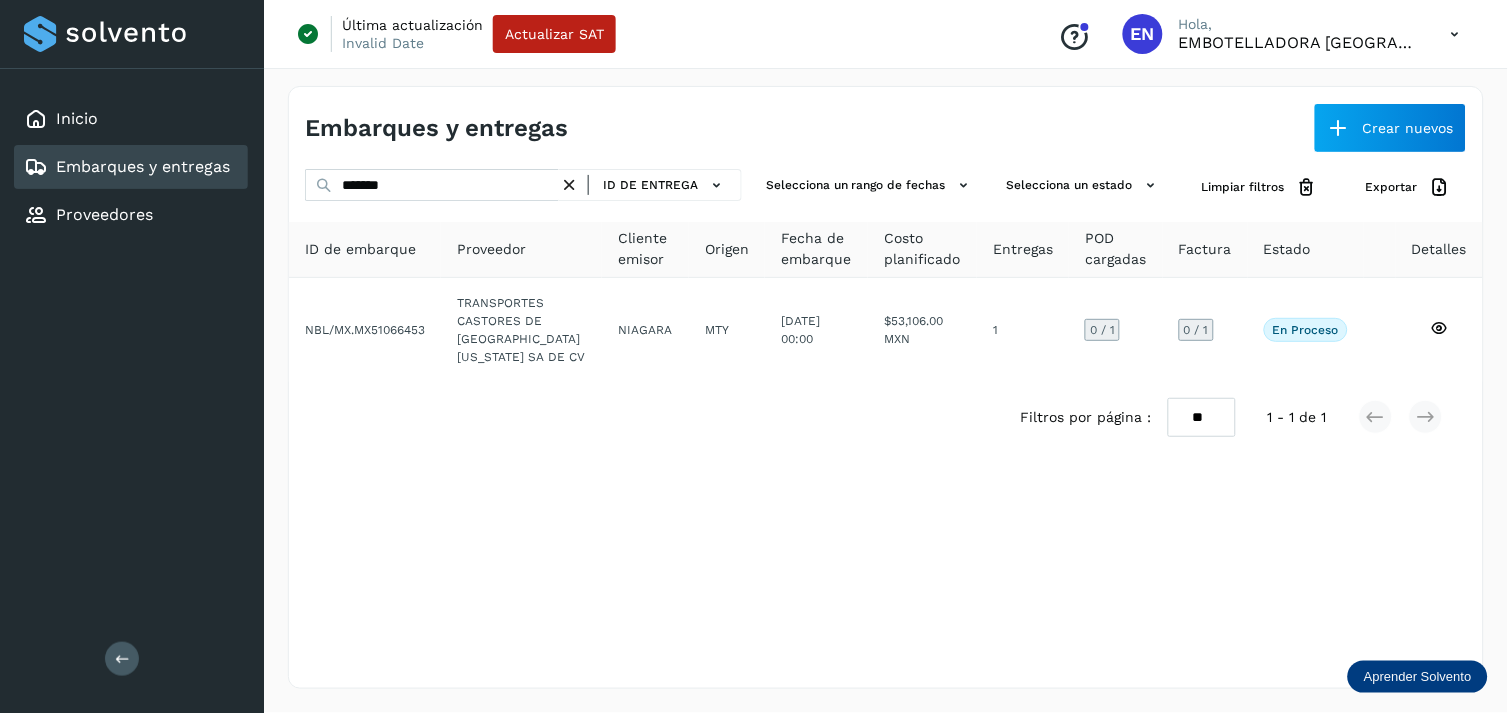 click on "Embarques y entregas Crear nuevos ******* ID de entrega Selecciona un rango de fechas  Selecciona un estado Limpiar filtros Exportar ID de embarque Proveedor Cliente emisor Origen Fecha de embarque Costo planificado Entregas POD cargadas Factura Estado Detalles NBL/MX.MX51066453 TRANSPORTES CASTORES DE [GEOGRAPHIC_DATA][US_STATE] SA DE CV NIAGARA MTY [DATE] 00:00  $53,106.00 MXN  1 0  / 1 0 / 1 En proceso
Verifica el estado de la factura o entregas asociadas a este embarque
Filtros por página : ** ** ** 1 - 1 de 1" at bounding box center [886, 387] 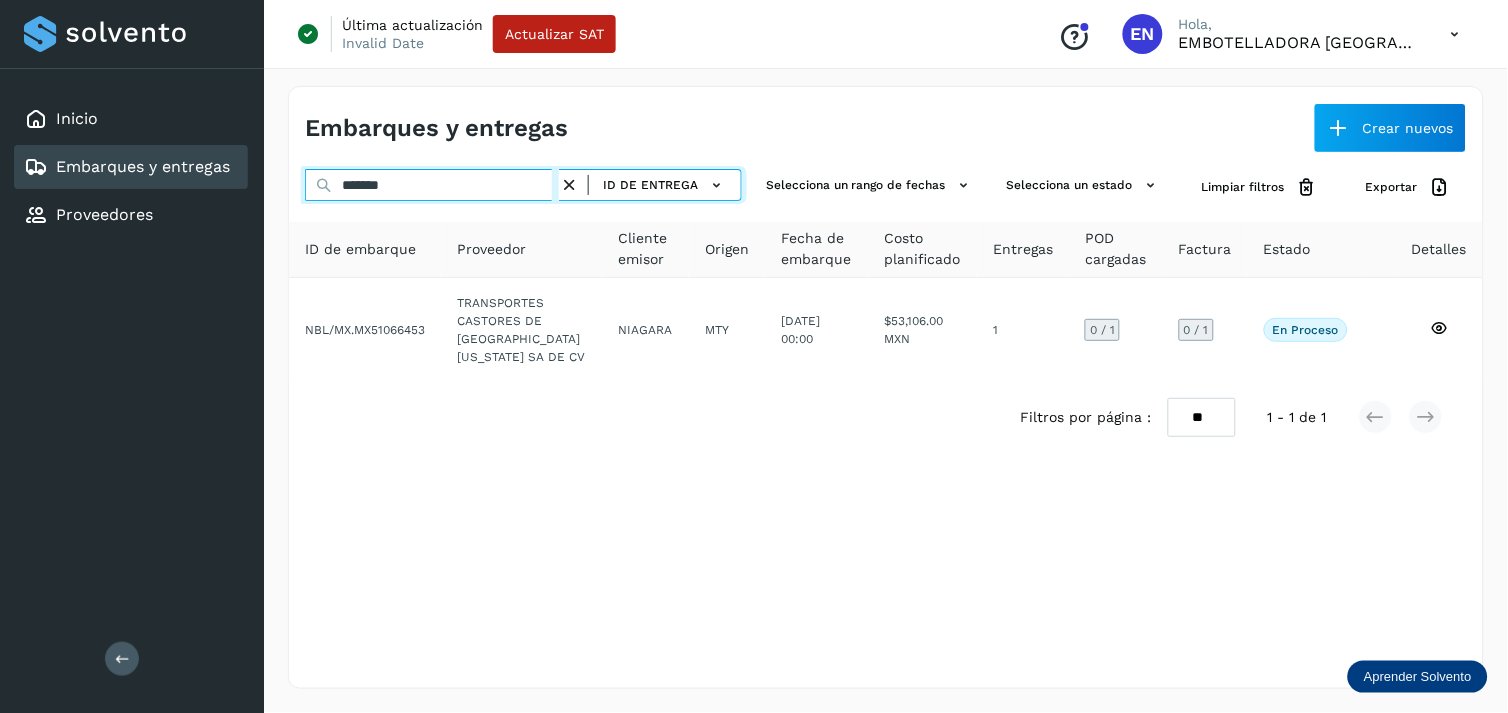 click on "*******" at bounding box center [432, 185] 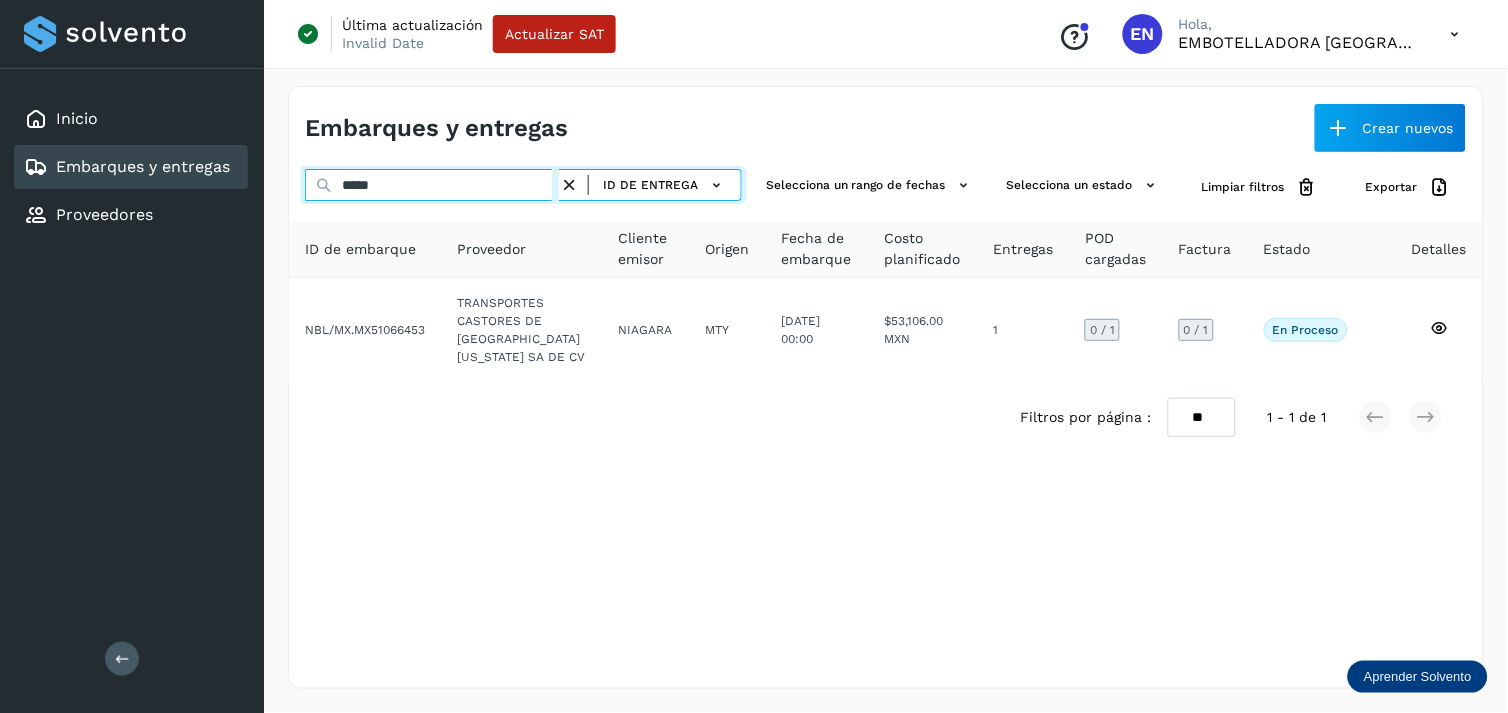 click on "*****" at bounding box center [432, 185] 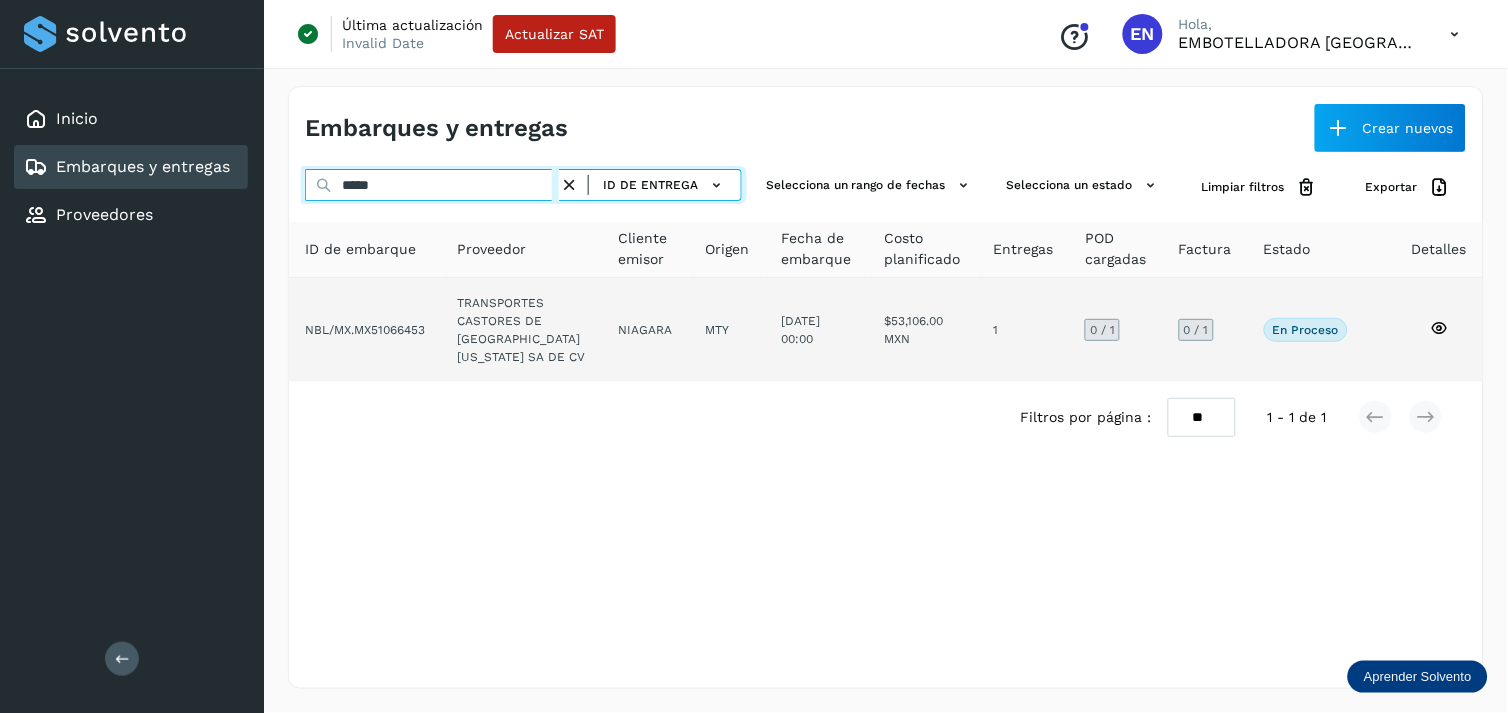 type on "*****" 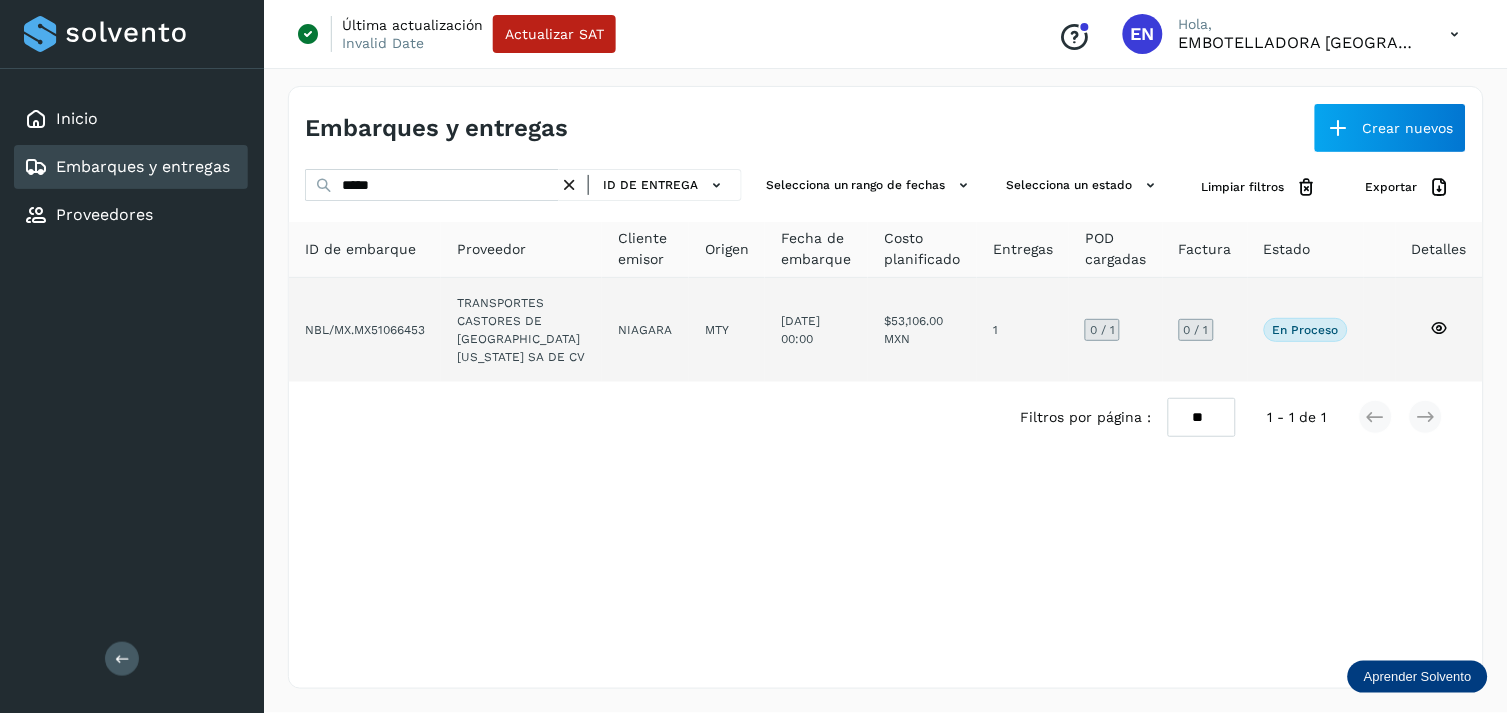 click on "TRANSPORTES CASTORES DE [GEOGRAPHIC_DATA][US_STATE] SA DE CV" 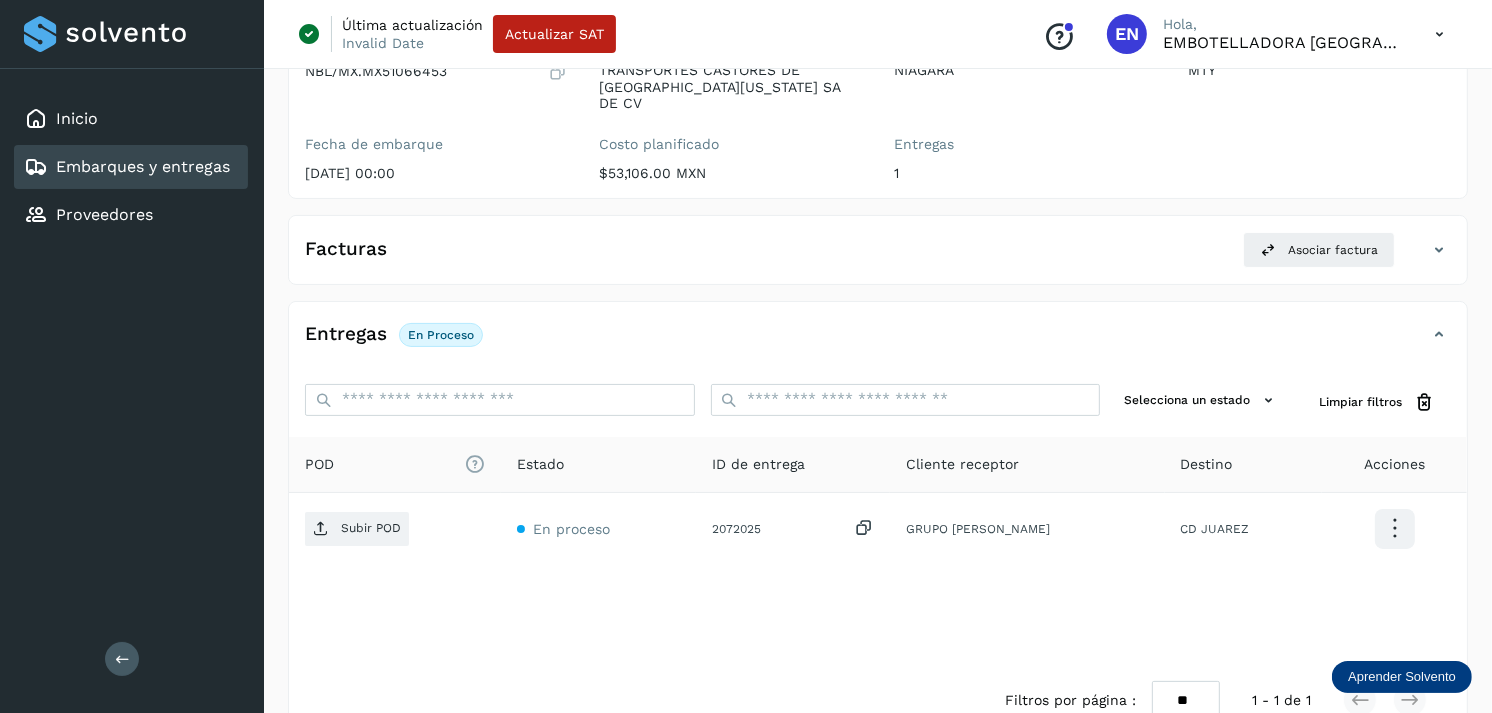 scroll, scrollTop: 256, scrollLeft: 0, axis: vertical 